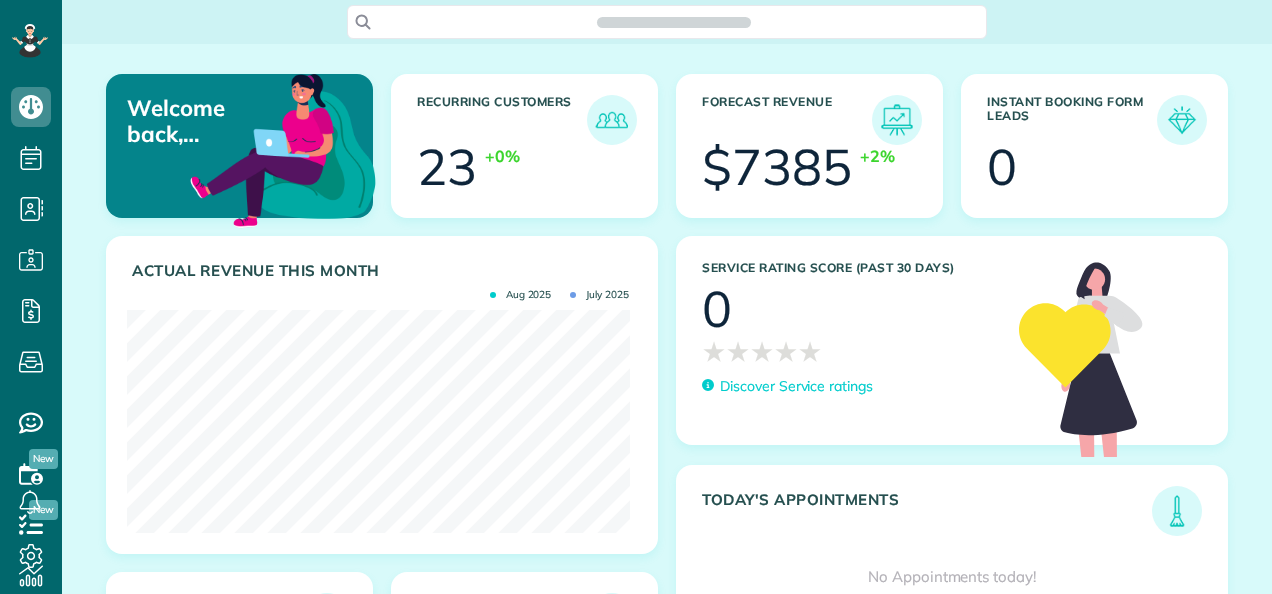 scroll, scrollTop: 0, scrollLeft: 0, axis: both 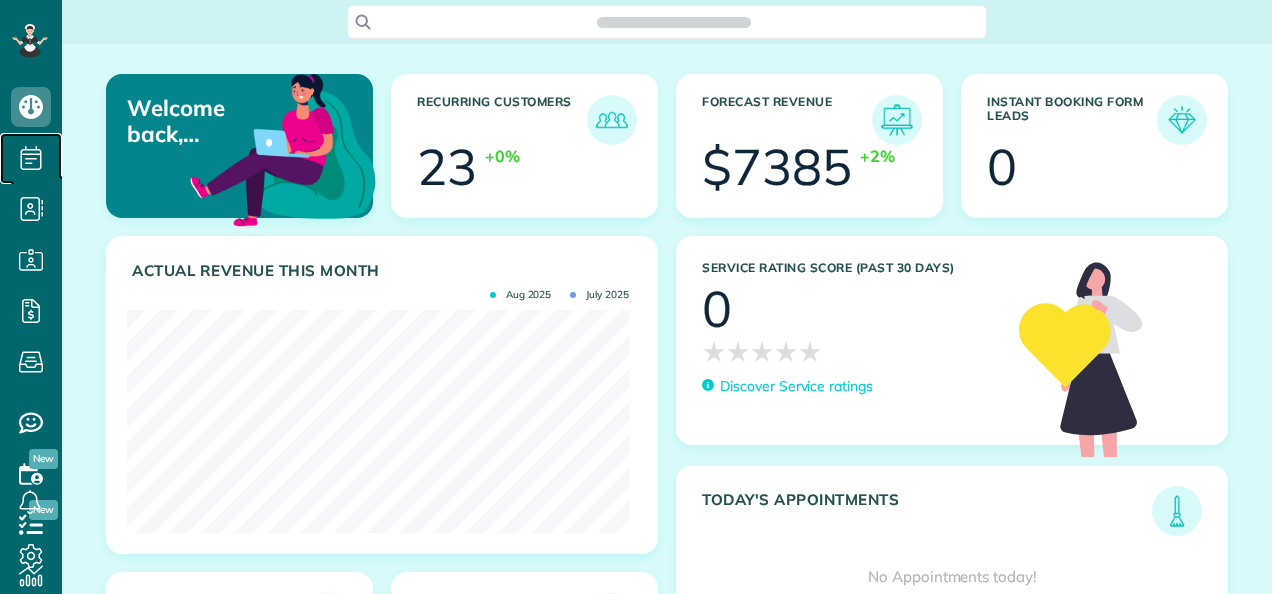 click 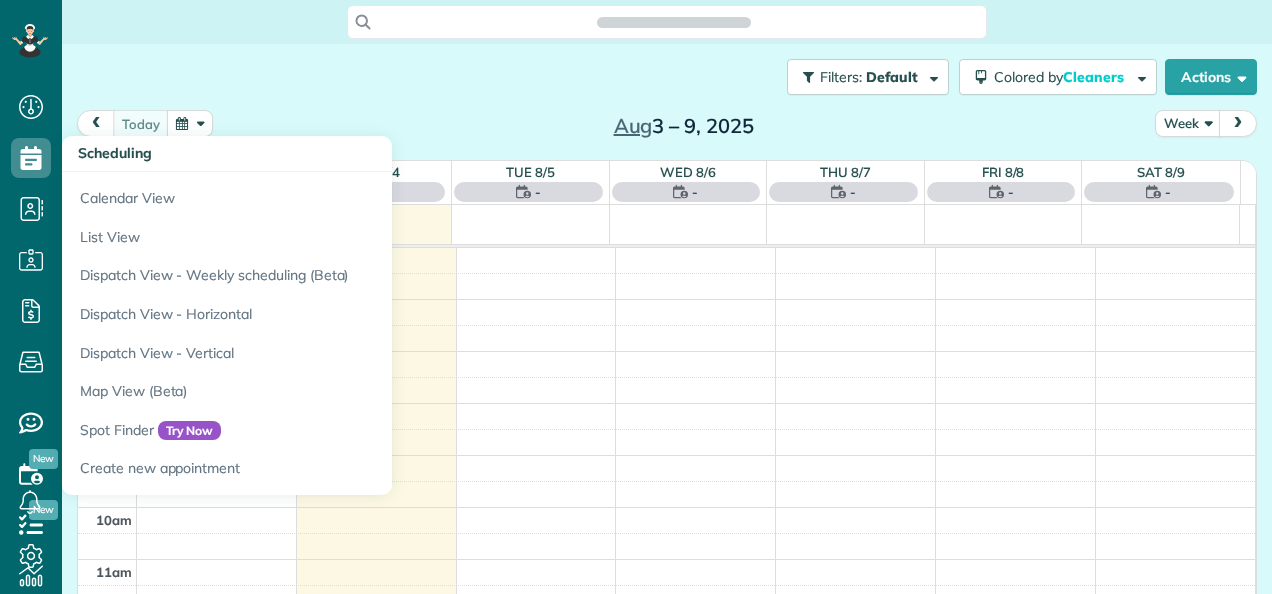 scroll, scrollTop: 0, scrollLeft: 0, axis: both 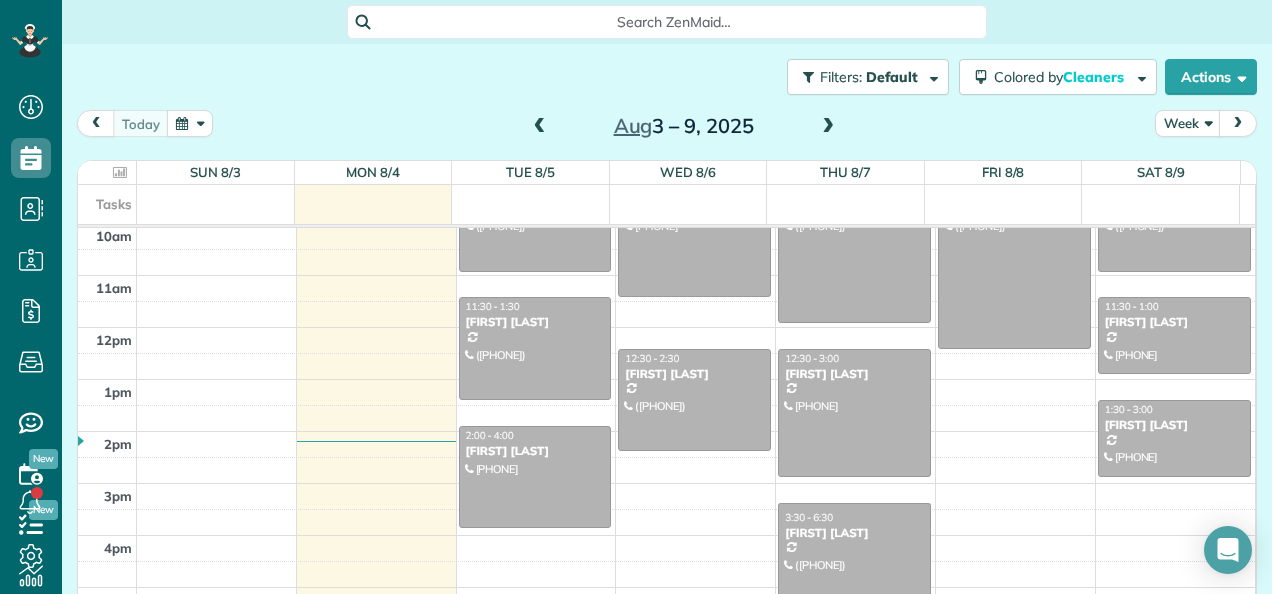 click at bounding box center [828, 127] 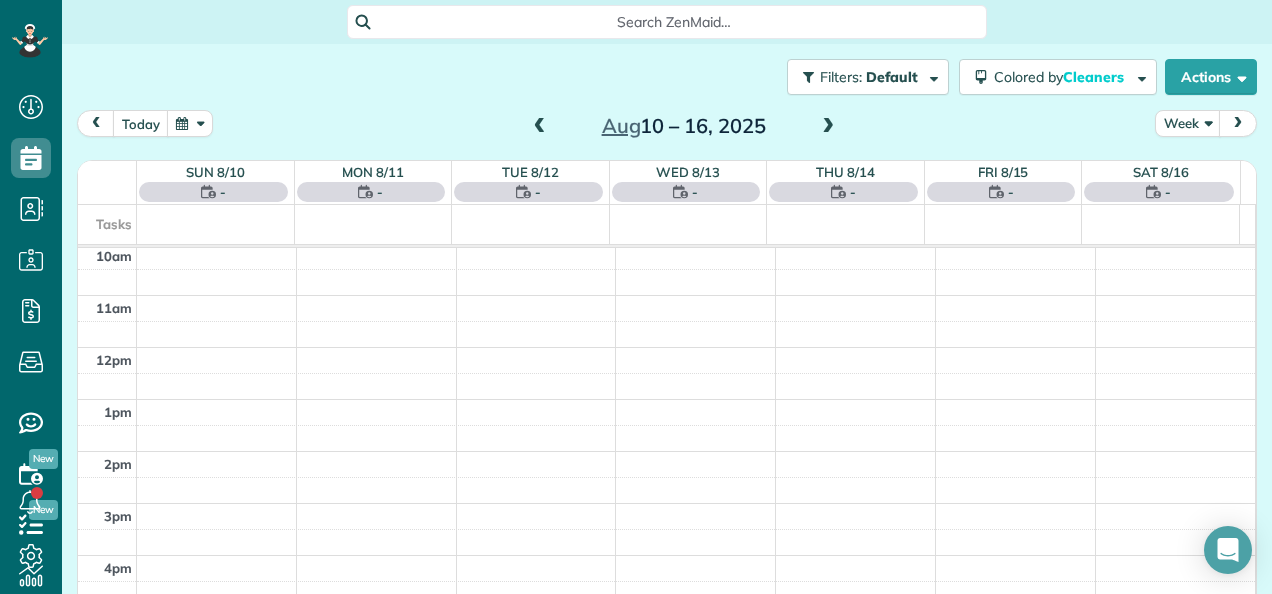 scroll, scrollTop: 104, scrollLeft: 0, axis: vertical 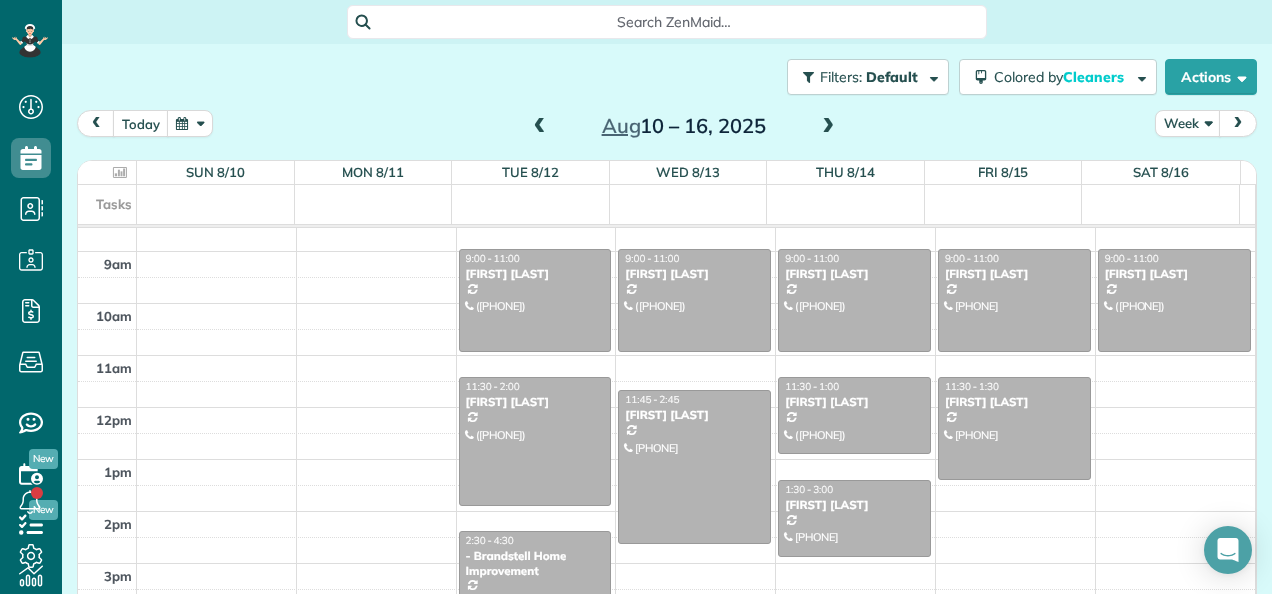 click at bounding box center (540, 127) 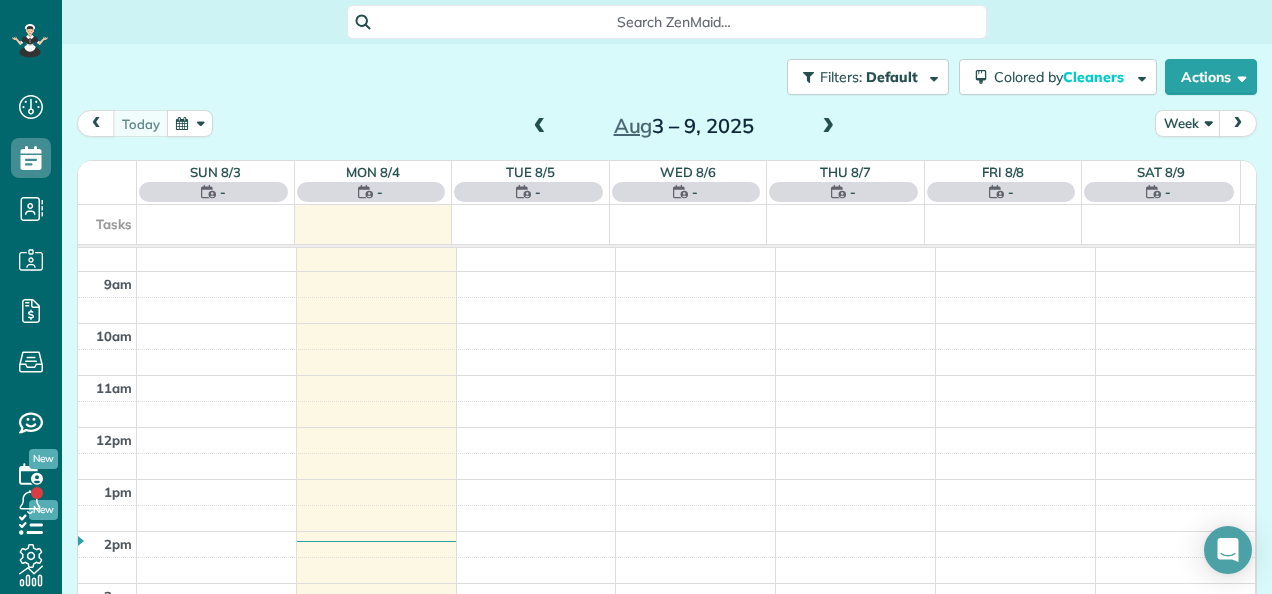 scroll, scrollTop: 104, scrollLeft: 0, axis: vertical 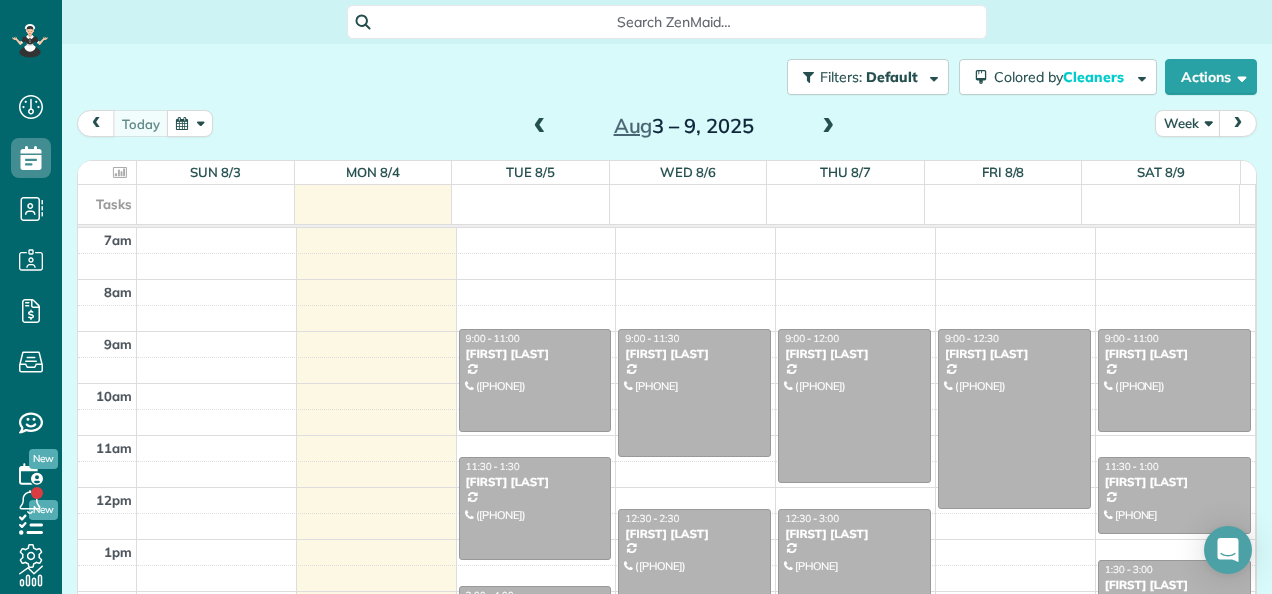 click at bounding box center (540, 127) 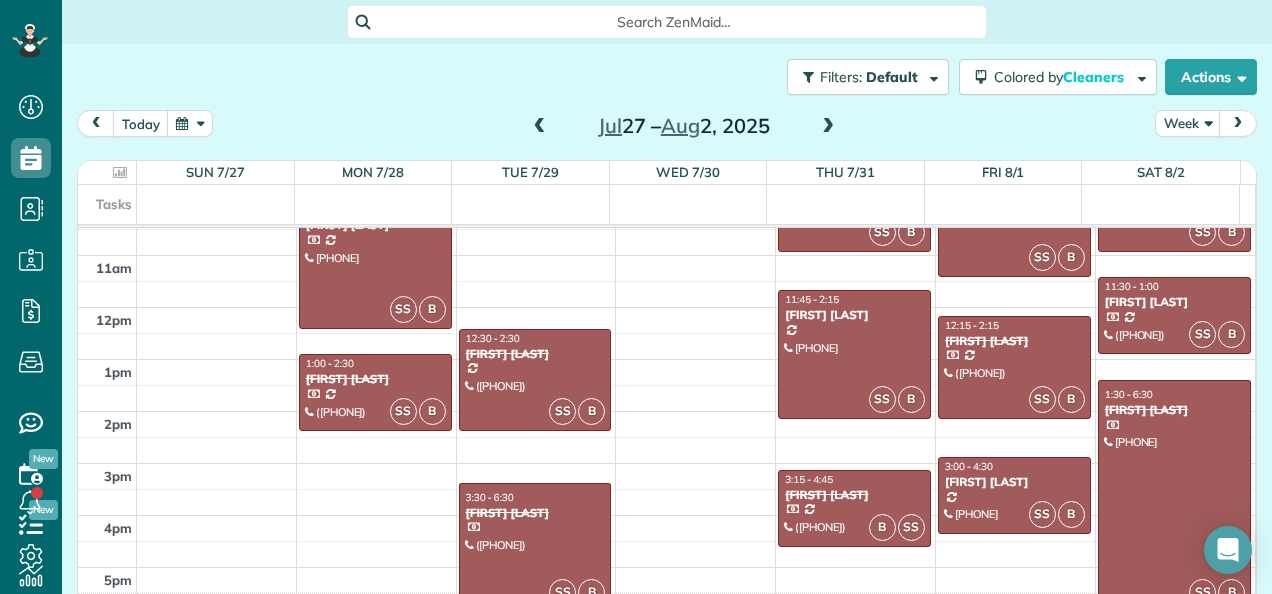 scroll, scrollTop: 293, scrollLeft: 0, axis: vertical 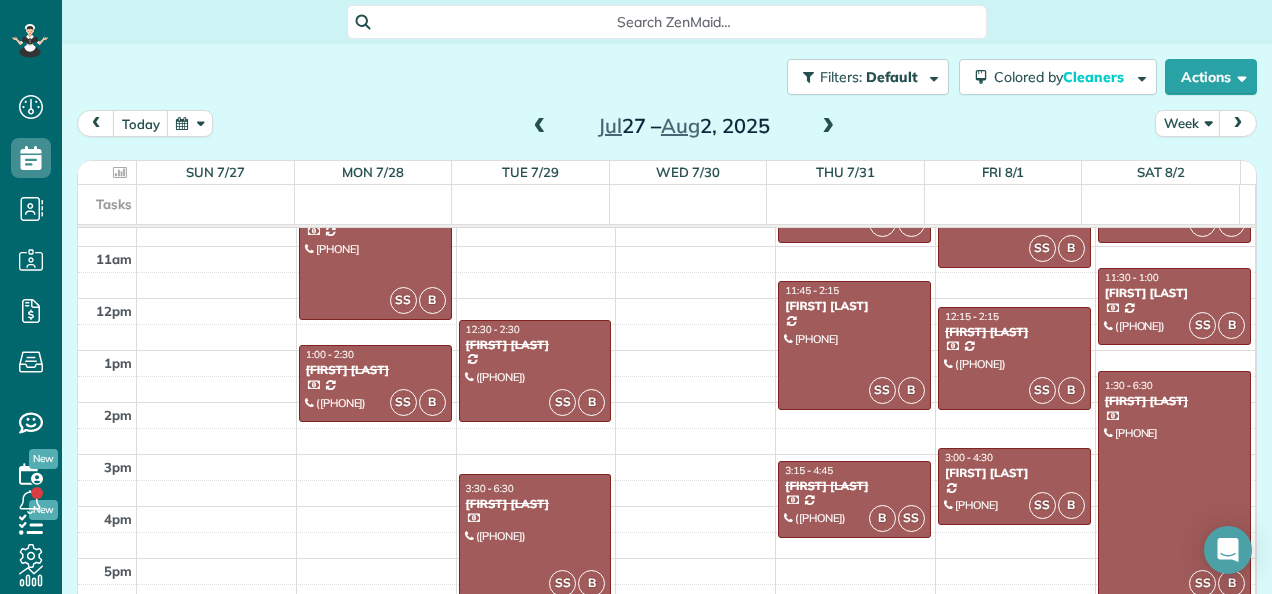 click at bounding box center (828, 127) 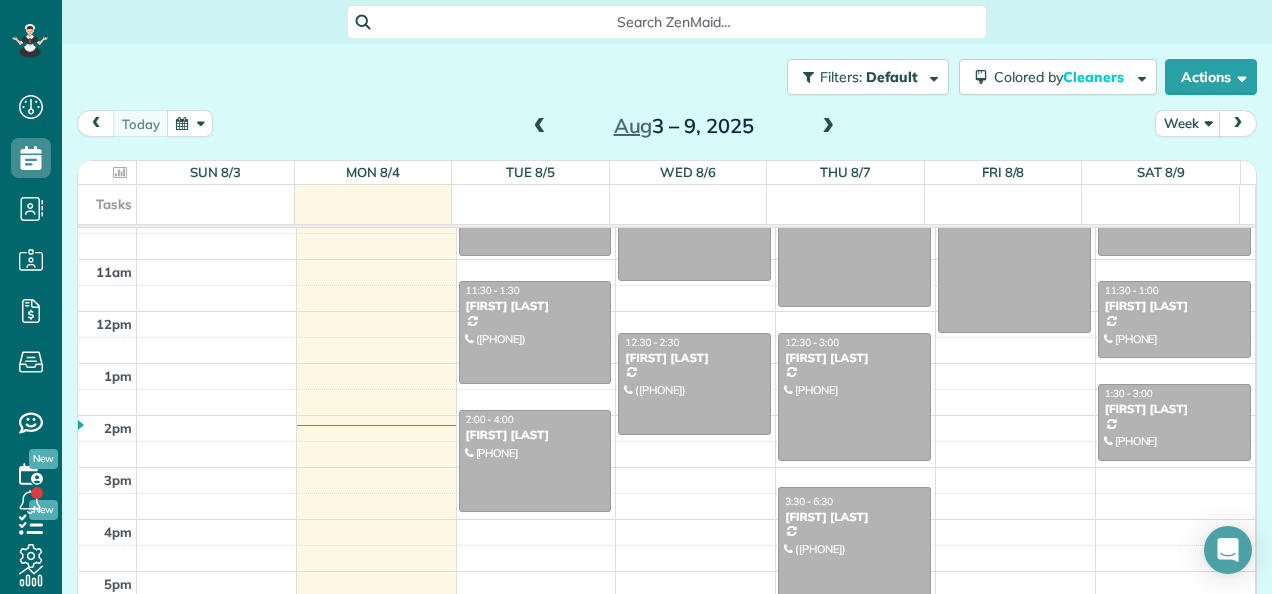 scroll, scrollTop: 293, scrollLeft: 0, axis: vertical 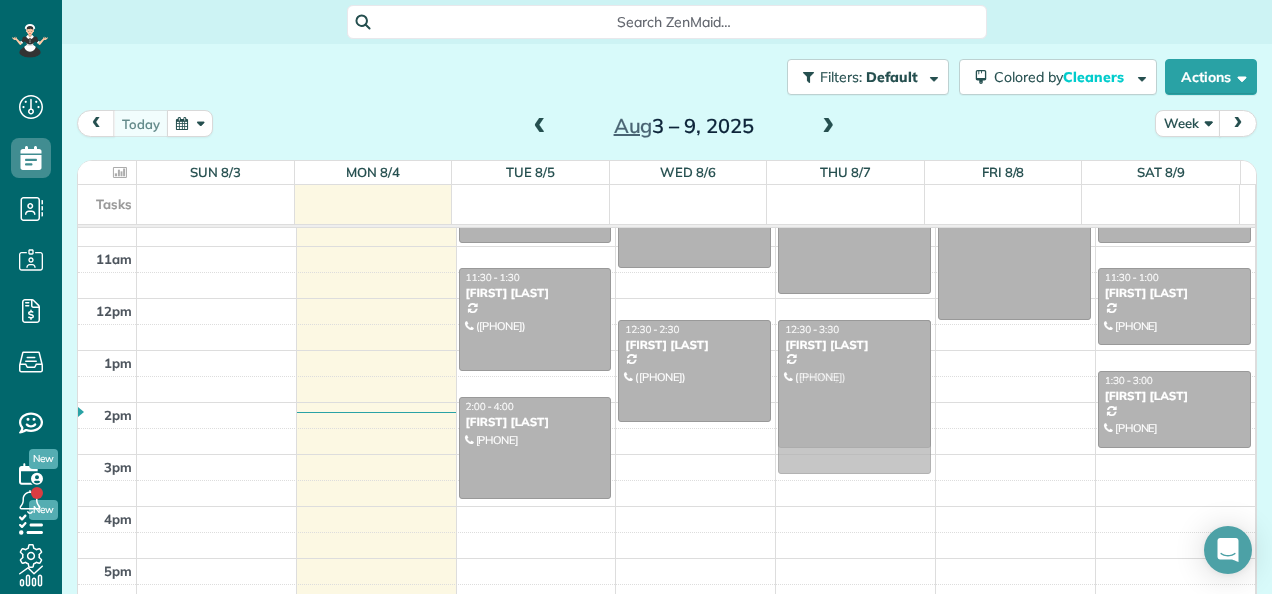 drag, startPoint x: 842, startPoint y: 513, endPoint x: 846, endPoint y: 360, distance: 153.05228 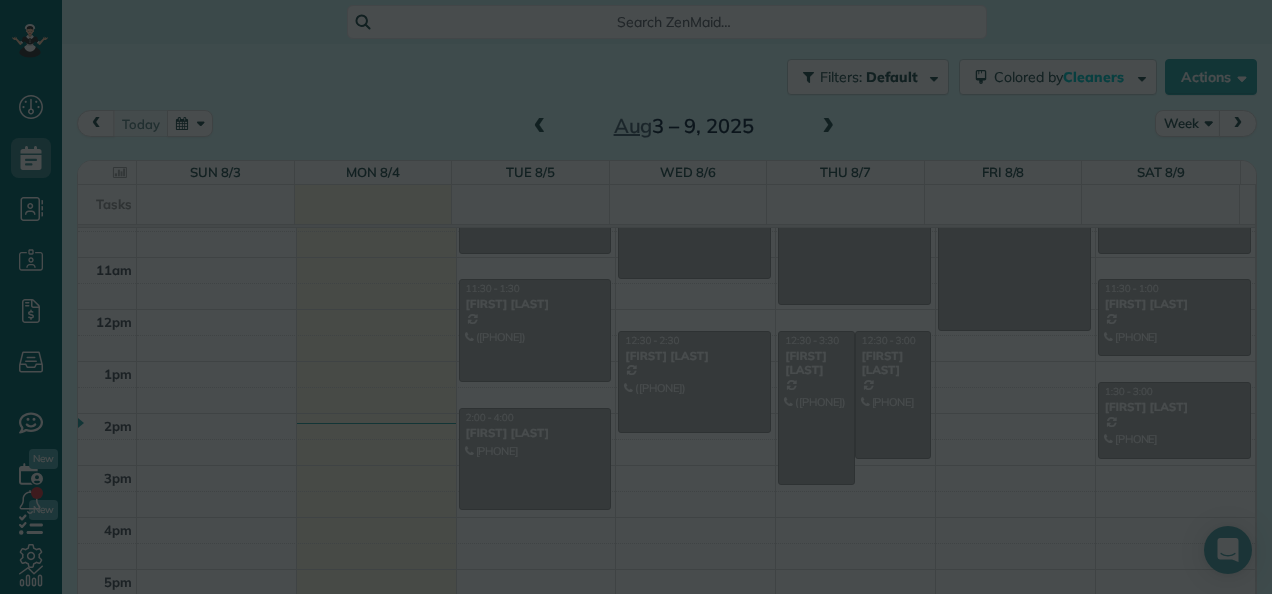 scroll, scrollTop: 274, scrollLeft: 0, axis: vertical 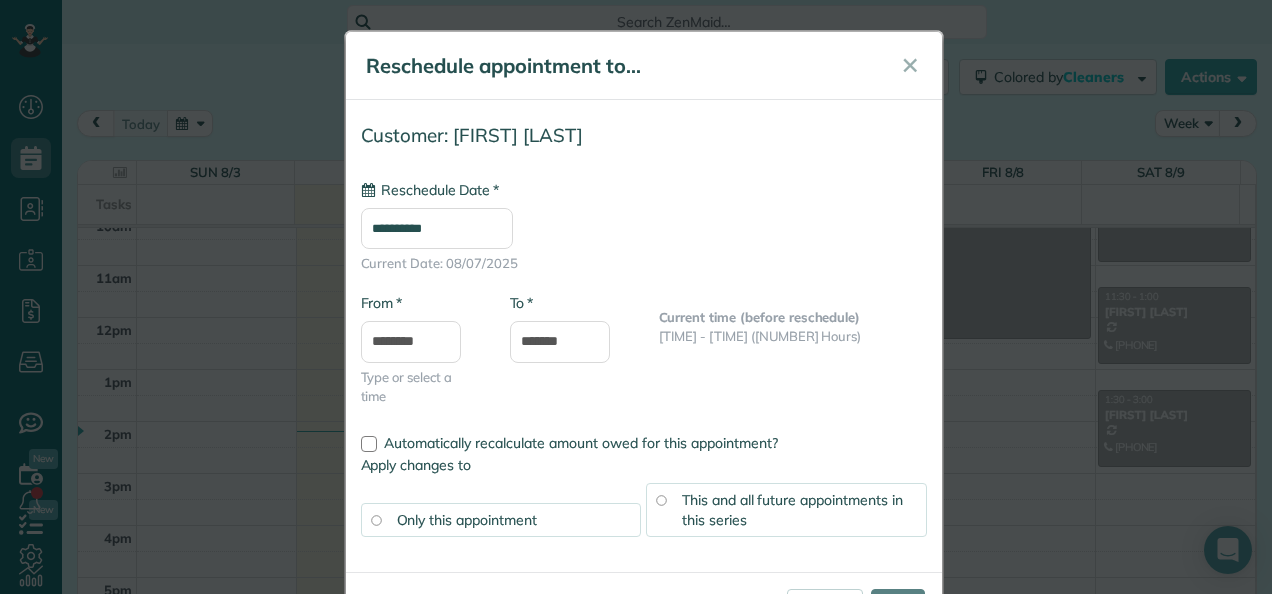 type on "**********" 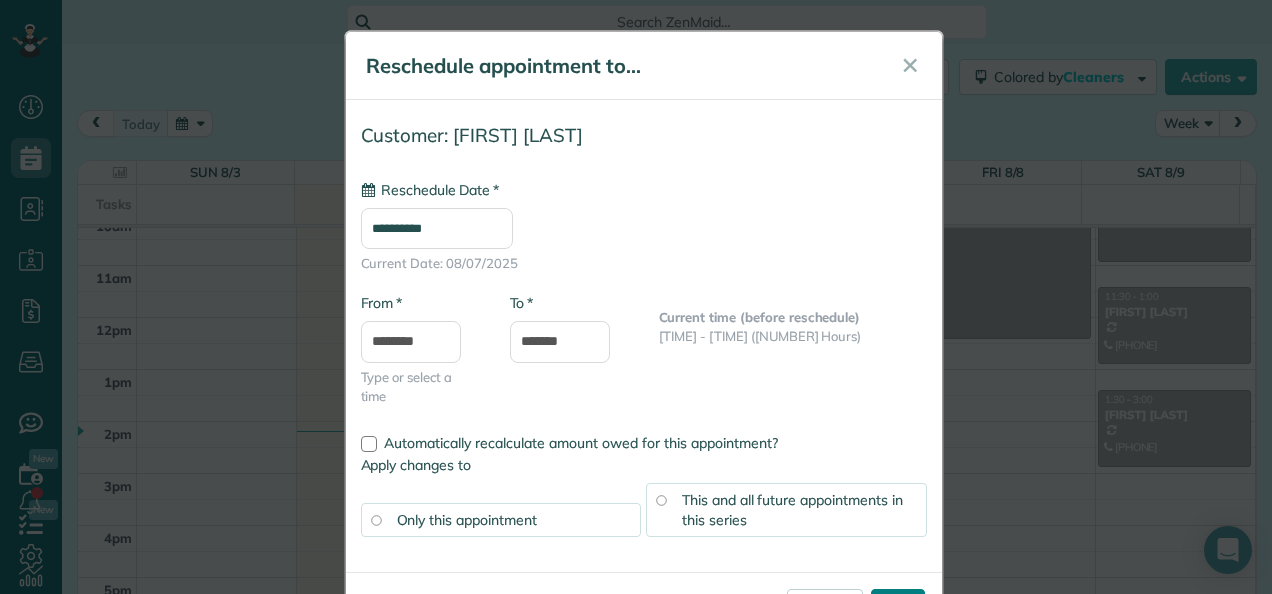 click on "****" at bounding box center (898, 607) 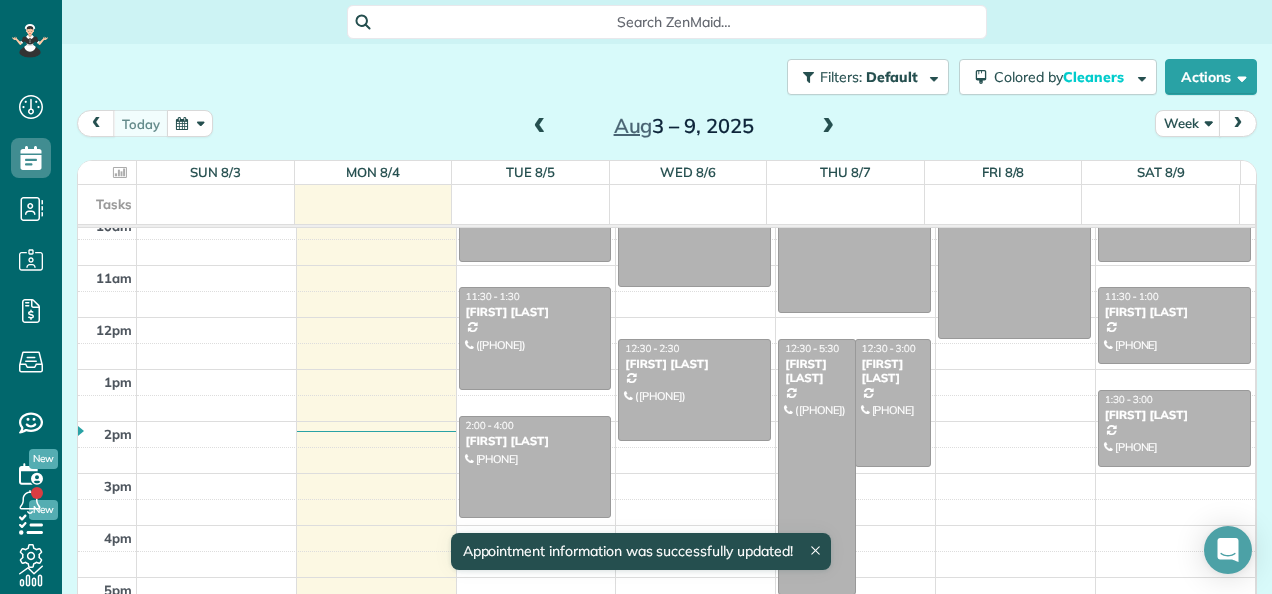 drag, startPoint x: 801, startPoint y: 486, endPoint x: 797, endPoint y: 588, distance: 102.0784 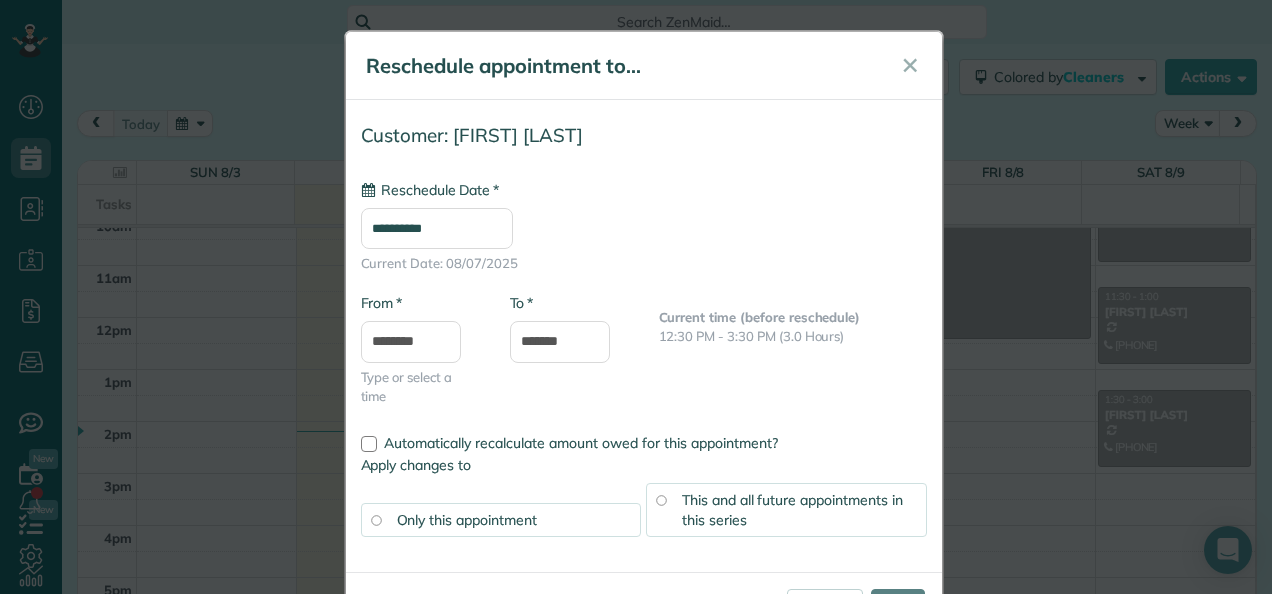 type on "**********" 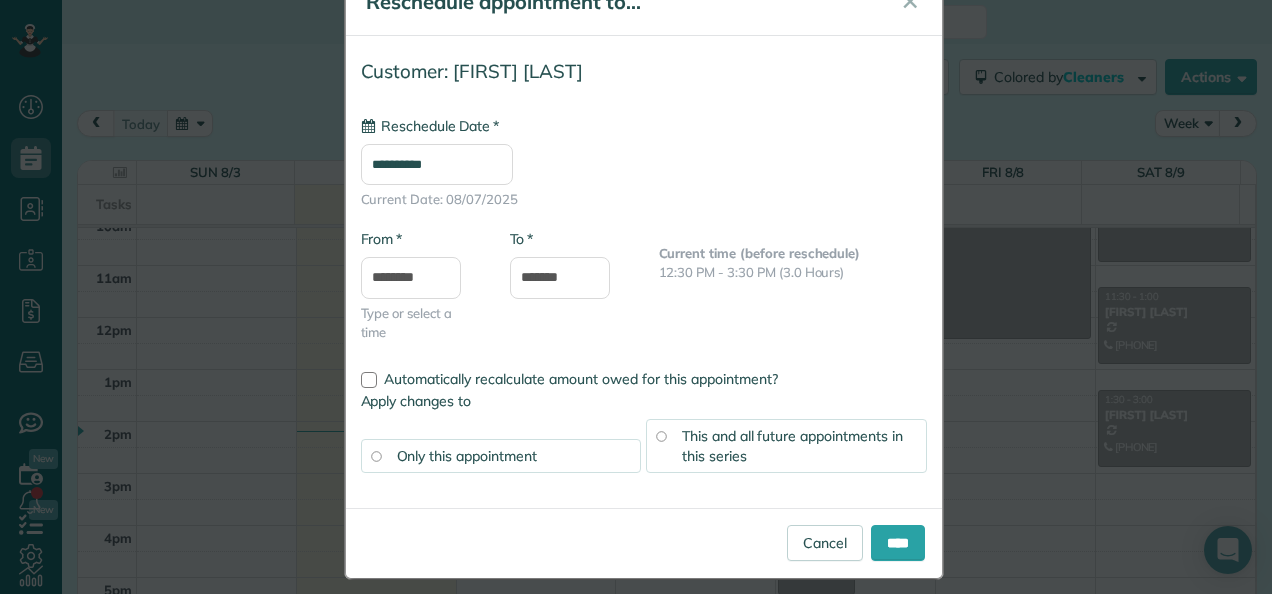 scroll, scrollTop: 77, scrollLeft: 0, axis: vertical 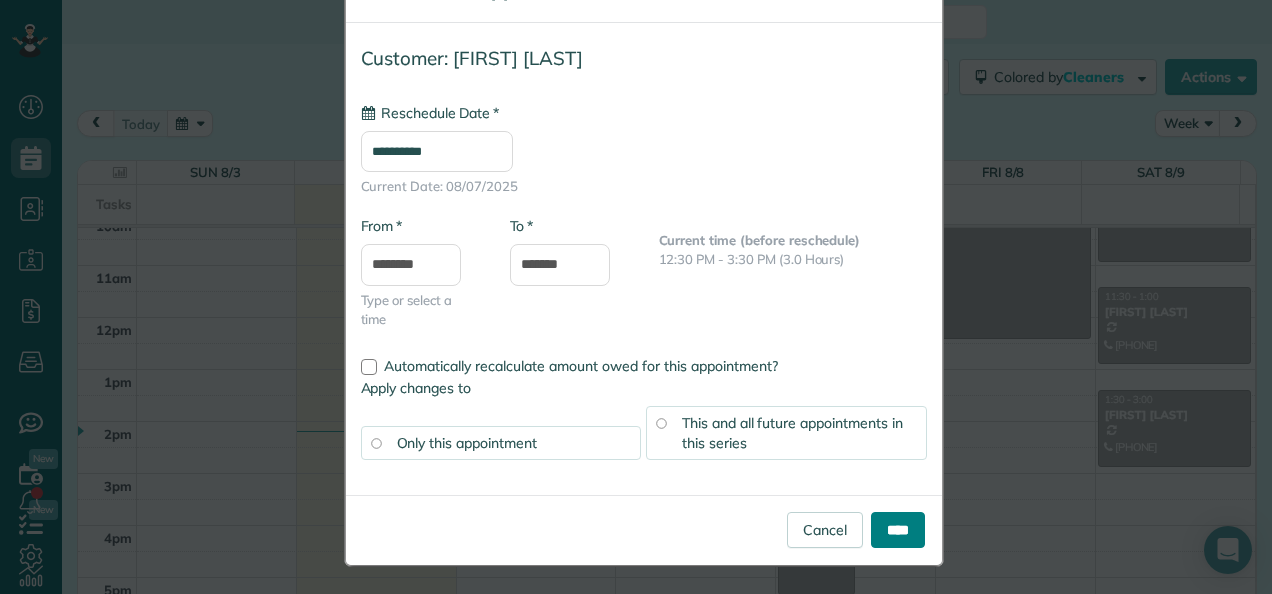 click on "****" at bounding box center (898, 530) 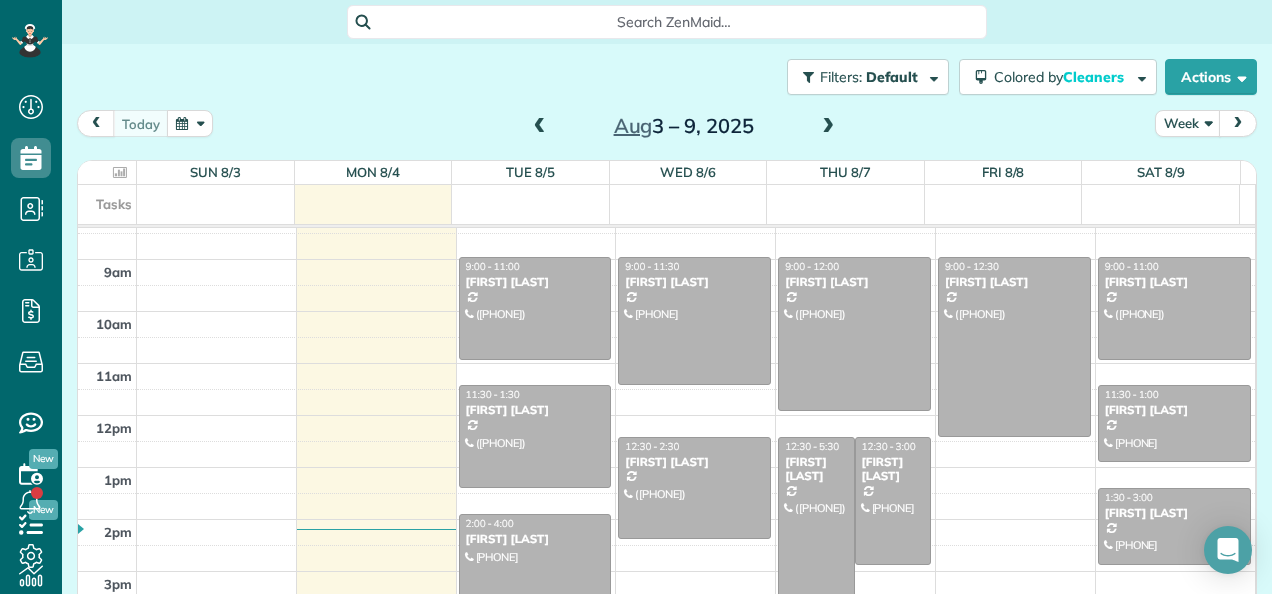 scroll, scrollTop: 154, scrollLeft: 0, axis: vertical 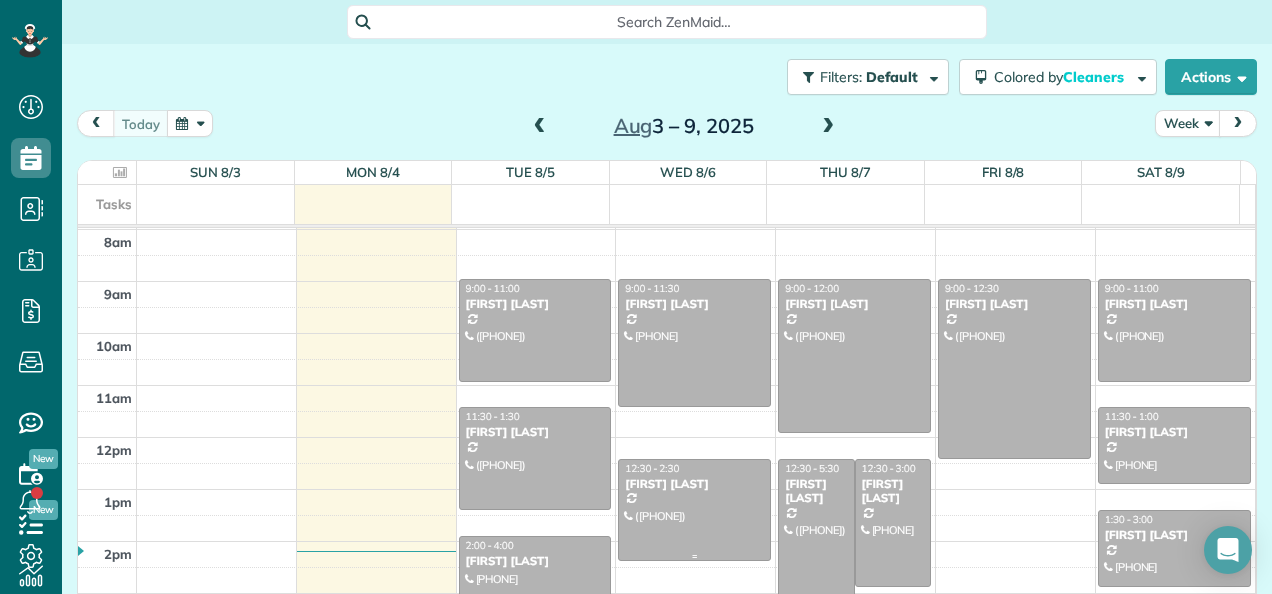 drag, startPoint x: 657, startPoint y: 502, endPoint x: 614, endPoint y: 318, distance: 188.95767 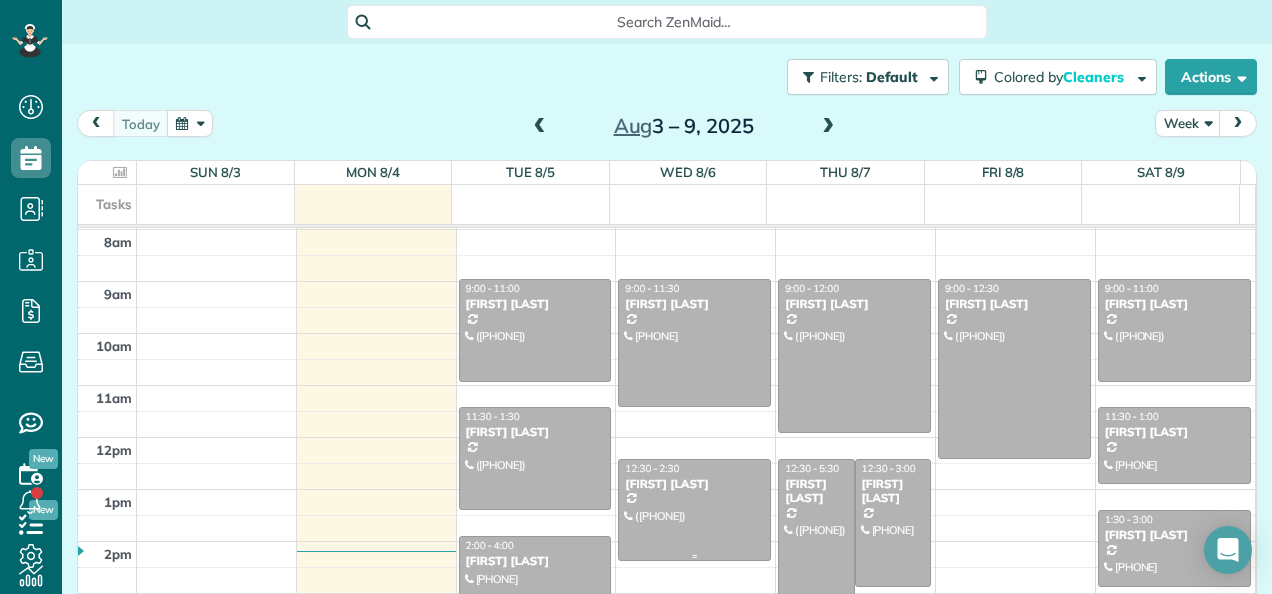 click at bounding box center (694, 343) 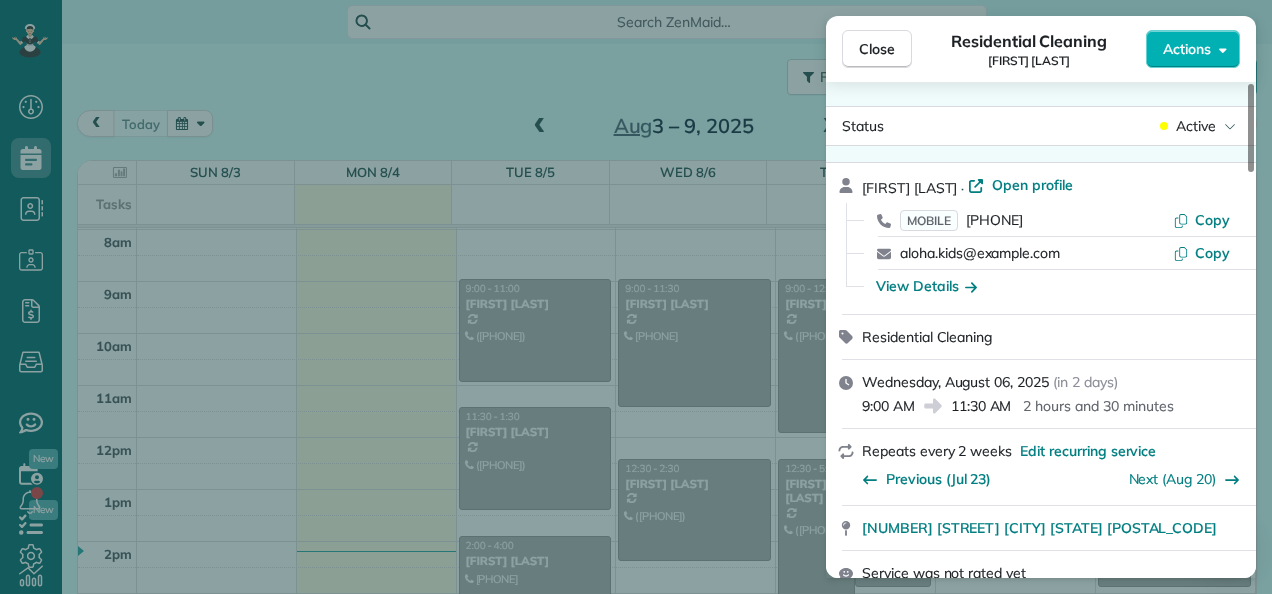 click on "Close" at bounding box center (877, 49) 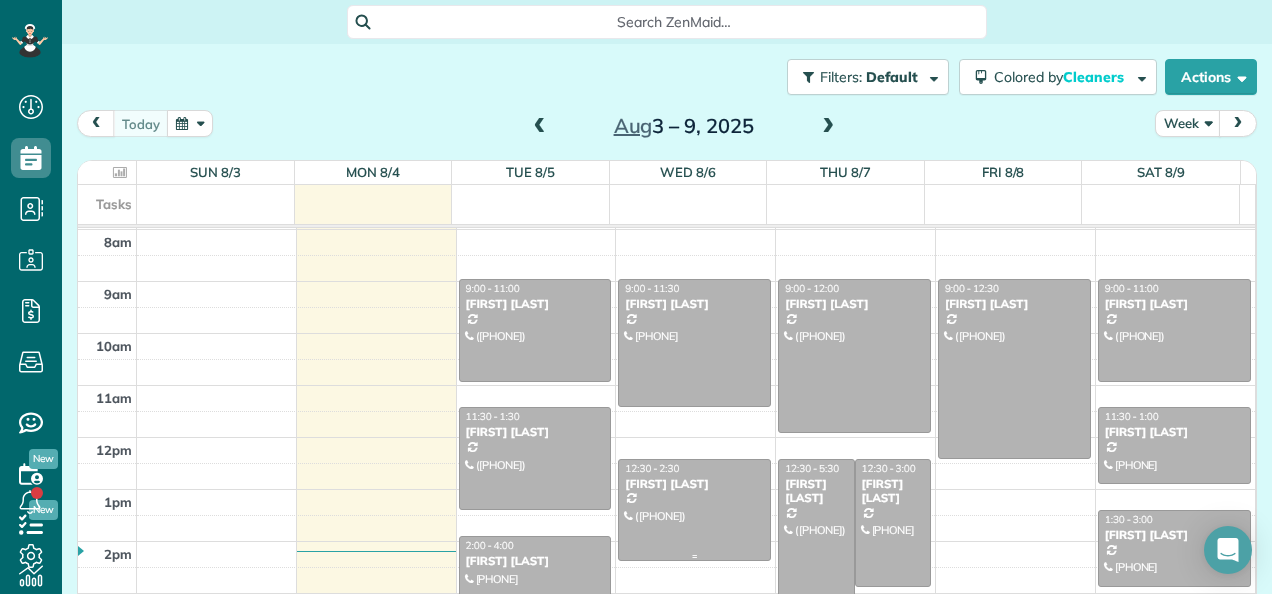 click at bounding box center [694, 510] 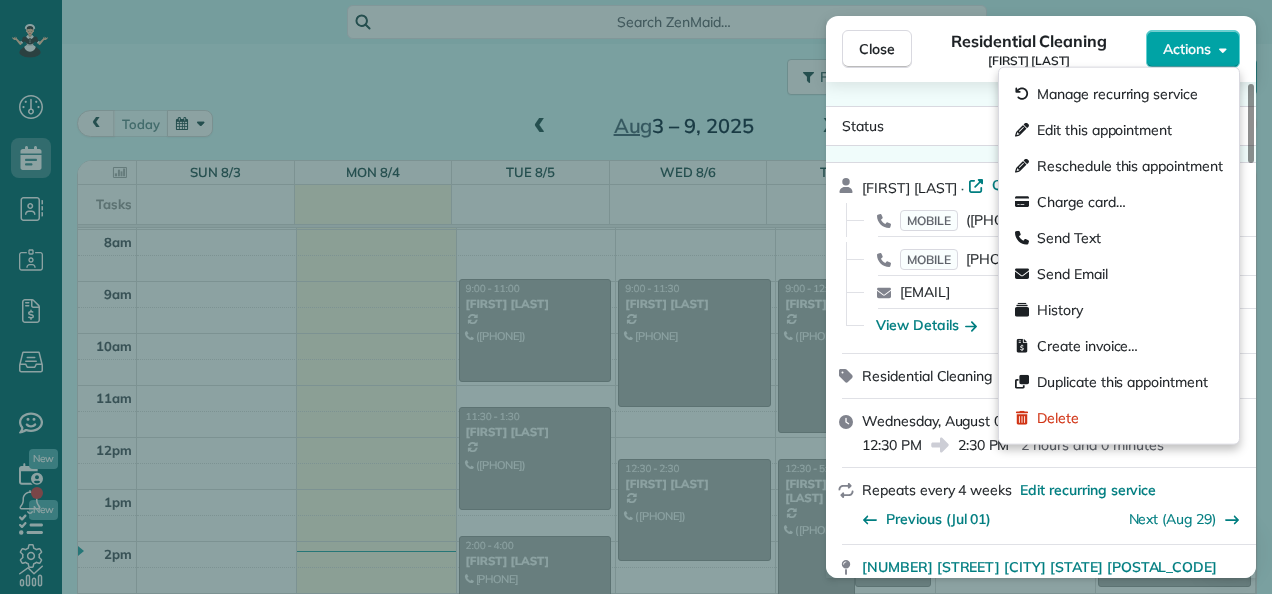 click on "Actions" at bounding box center [1187, 49] 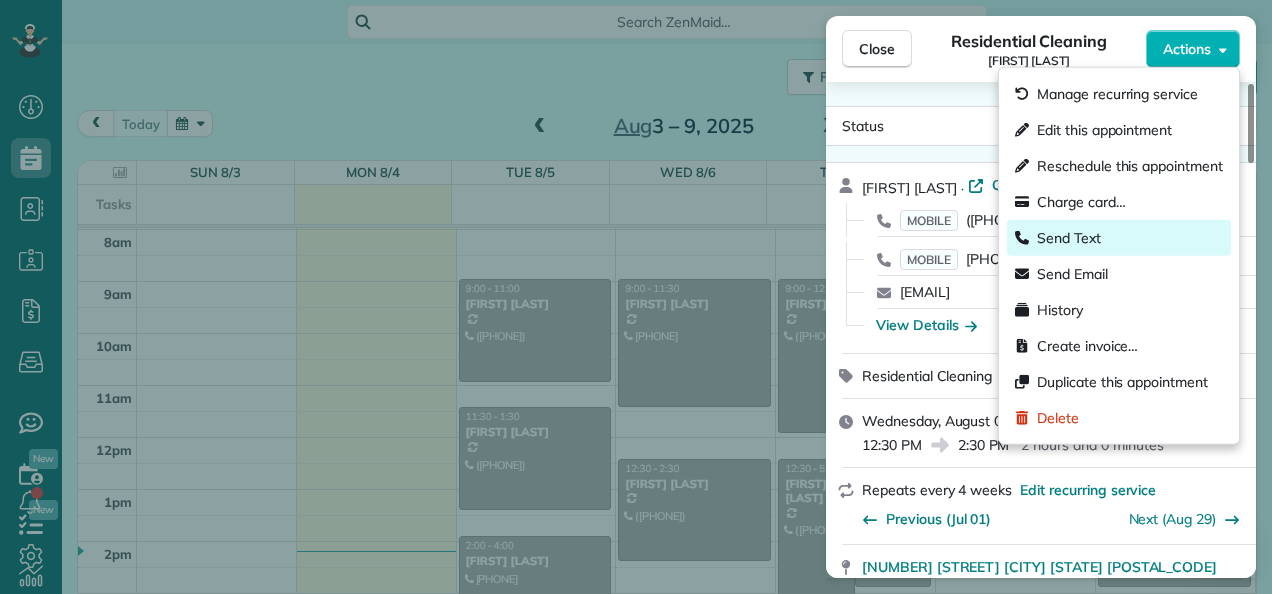 click on "Send Text" at bounding box center [1119, 238] 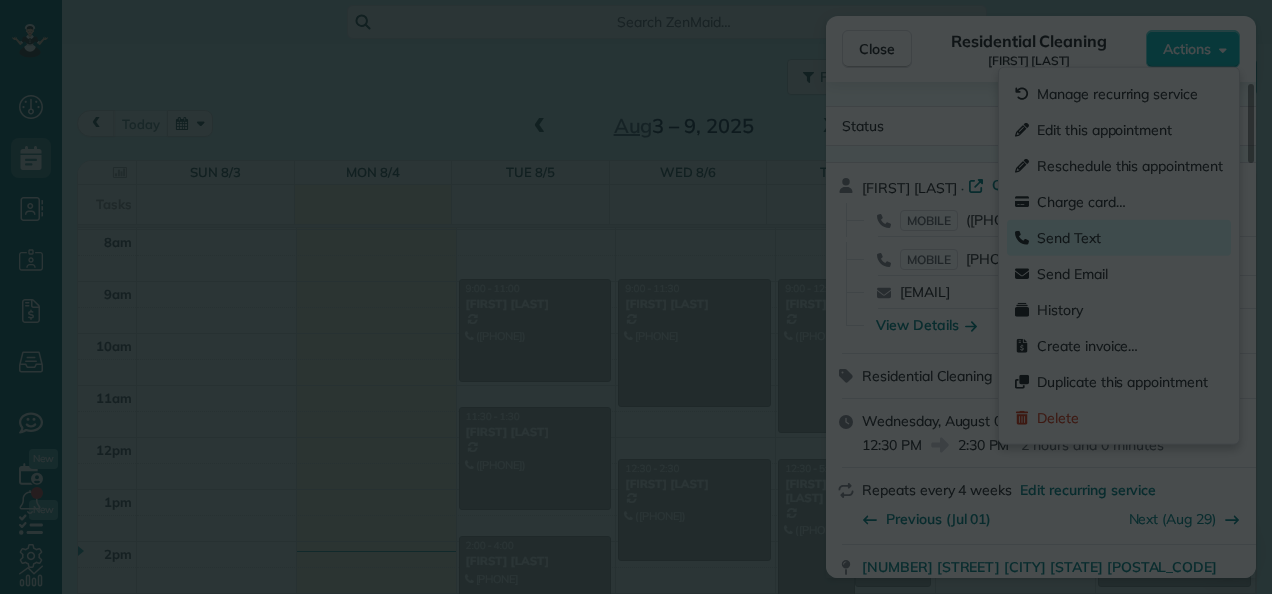 scroll, scrollTop: 0, scrollLeft: 0, axis: both 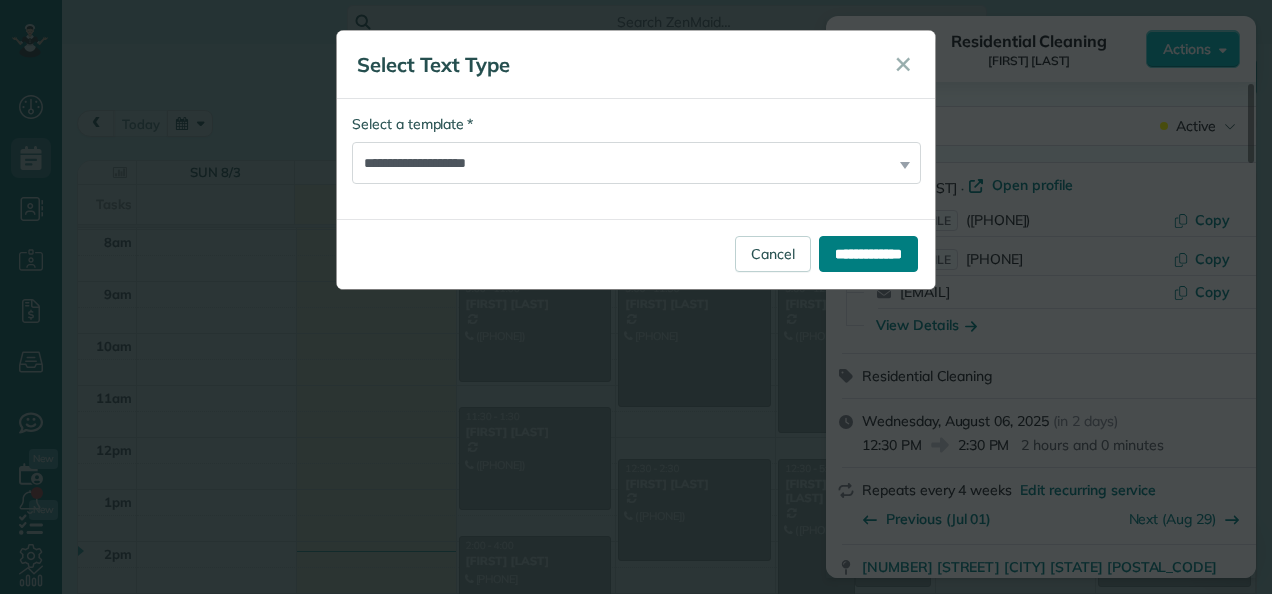 click on "**********" at bounding box center [868, 254] 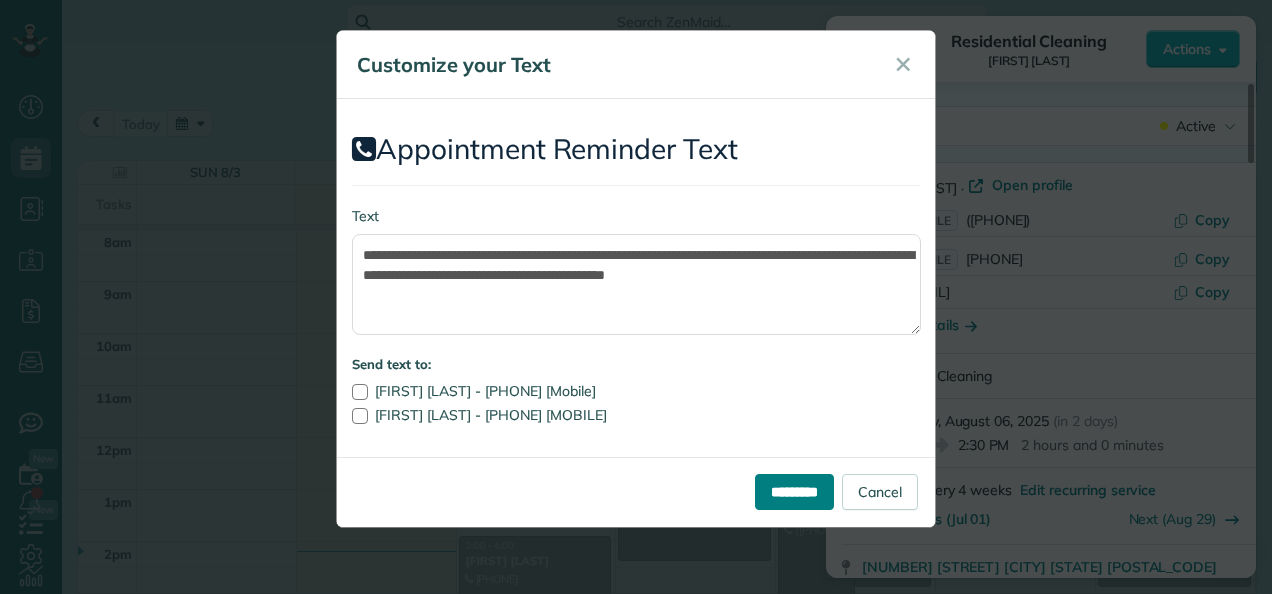 click on "*********" at bounding box center [794, 492] 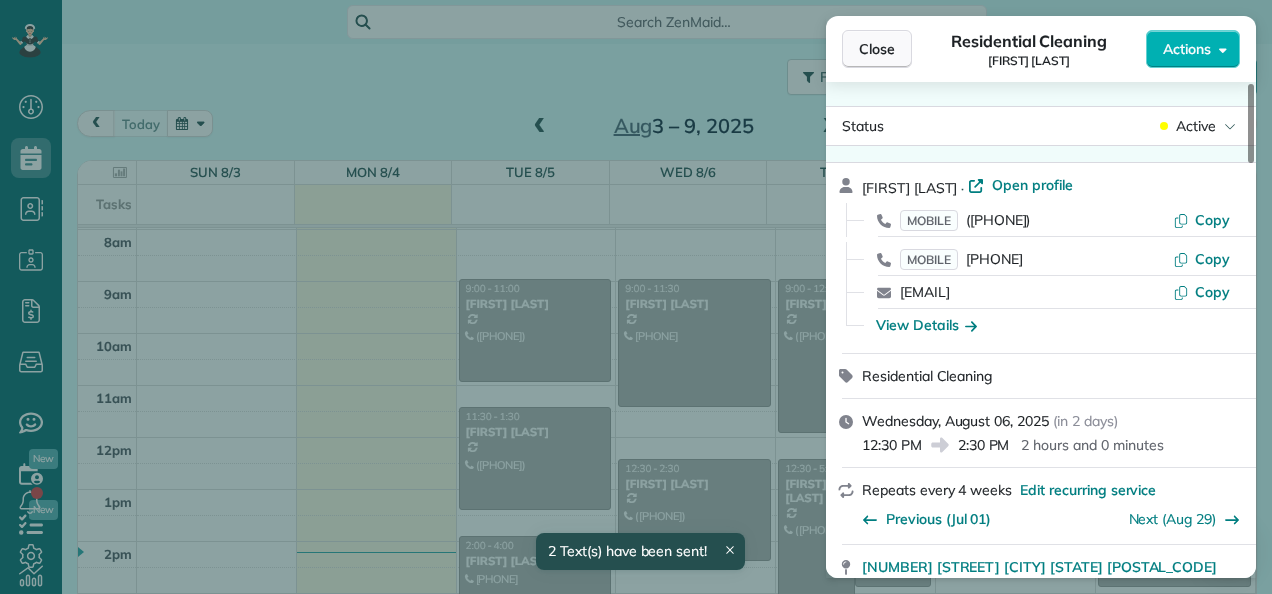 click on "Close" at bounding box center [877, 49] 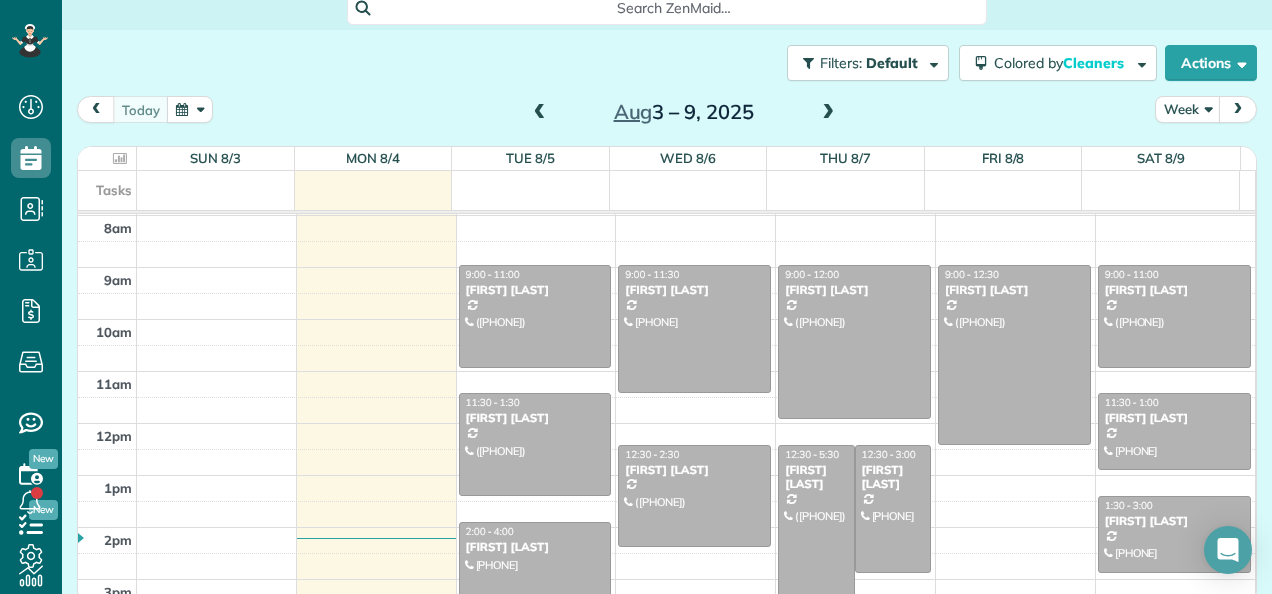 scroll, scrollTop: 26, scrollLeft: 0, axis: vertical 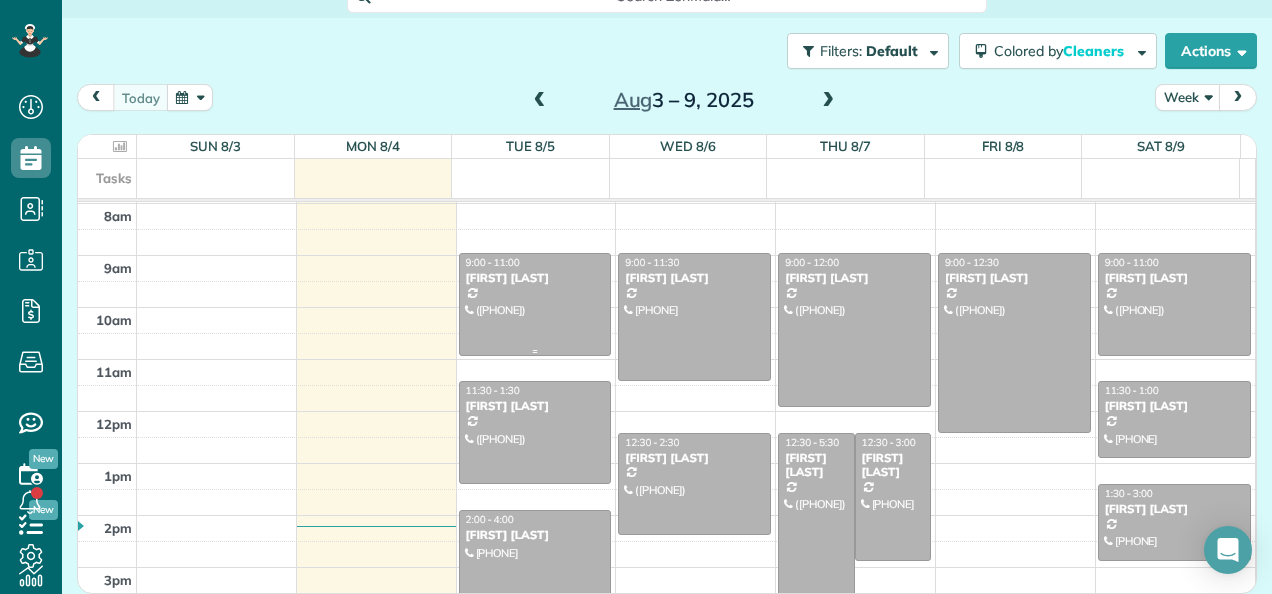 click at bounding box center (535, 304) 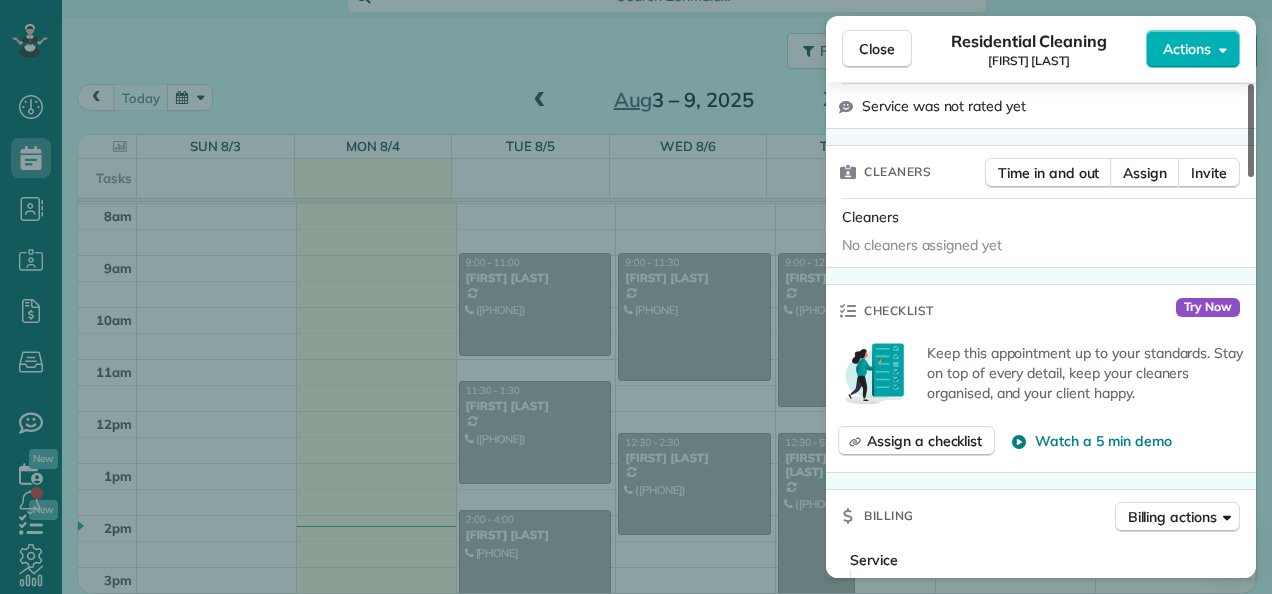 drag, startPoint x: 1250, startPoint y: 151, endPoint x: 1254, endPoint y: 261, distance: 110.0727 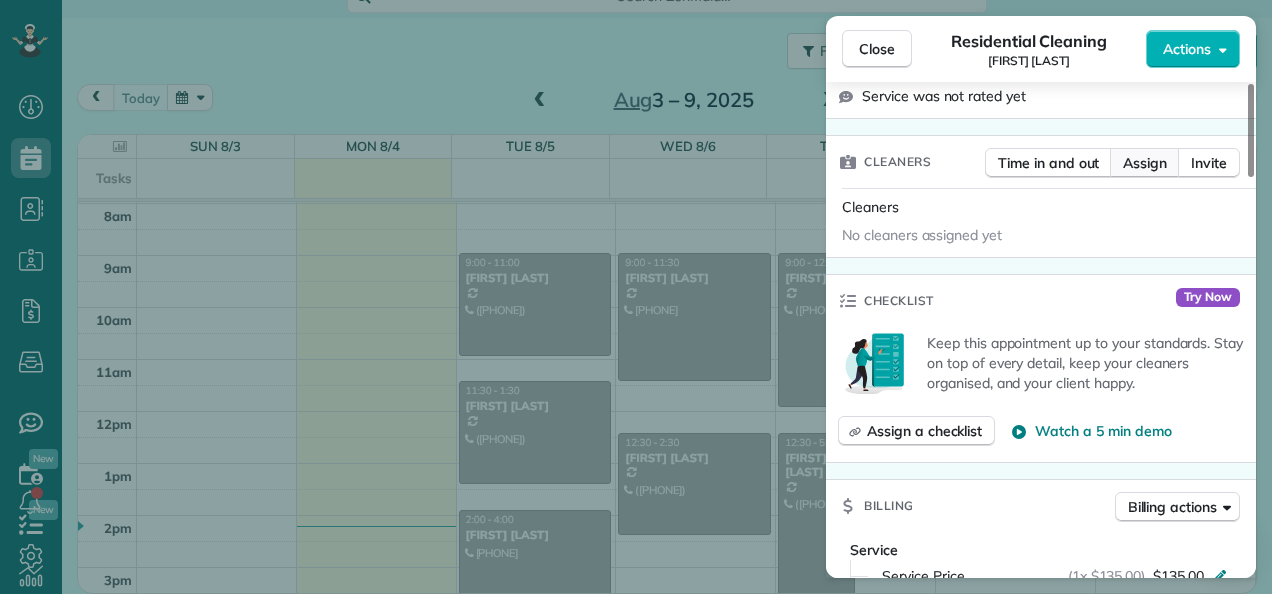 click on "Assign" at bounding box center (1145, 163) 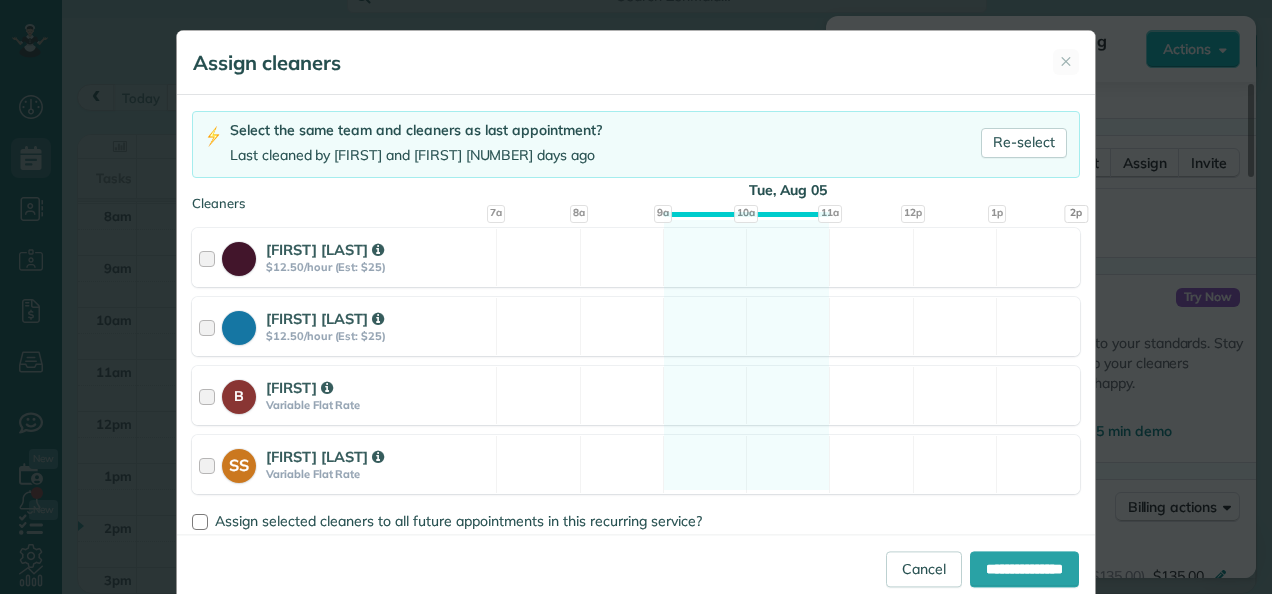 scroll, scrollTop: 120, scrollLeft: 0, axis: vertical 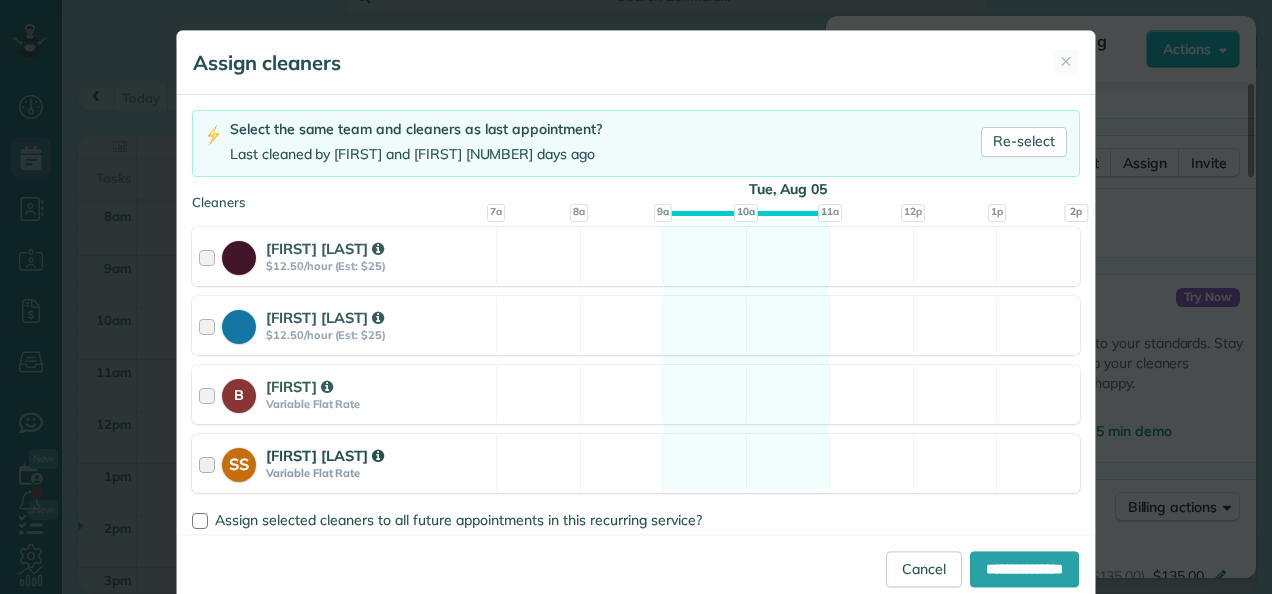 click on "Variable Flat Rate" at bounding box center (378, 473) 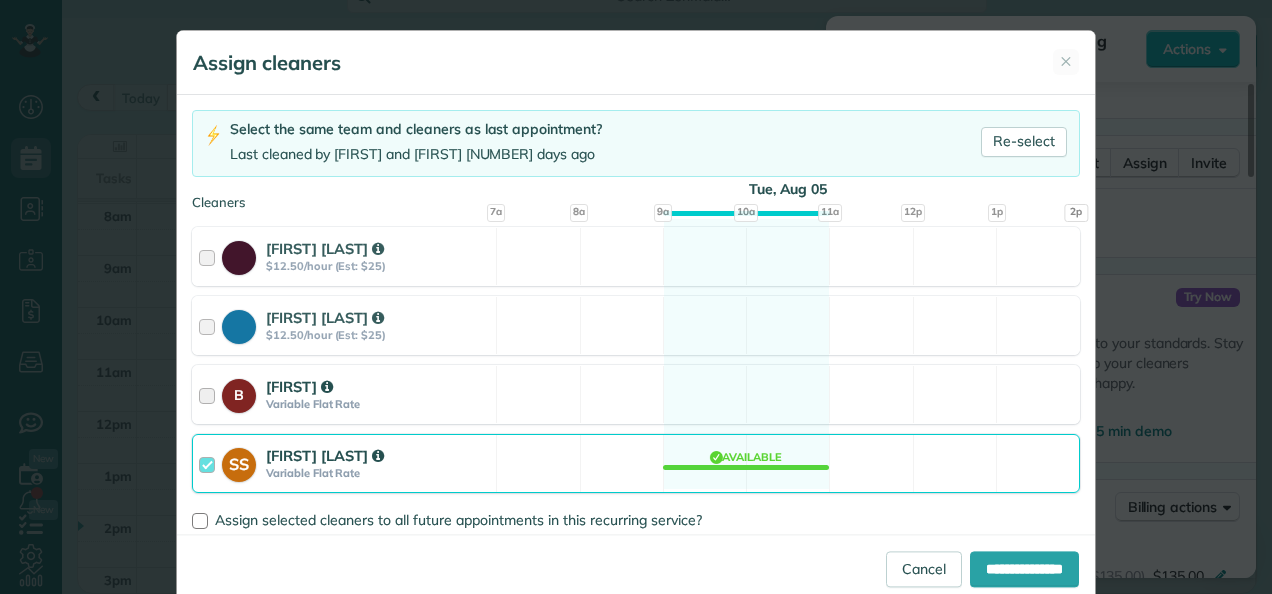 click on "Variable Flat Rate" at bounding box center (378, 404) 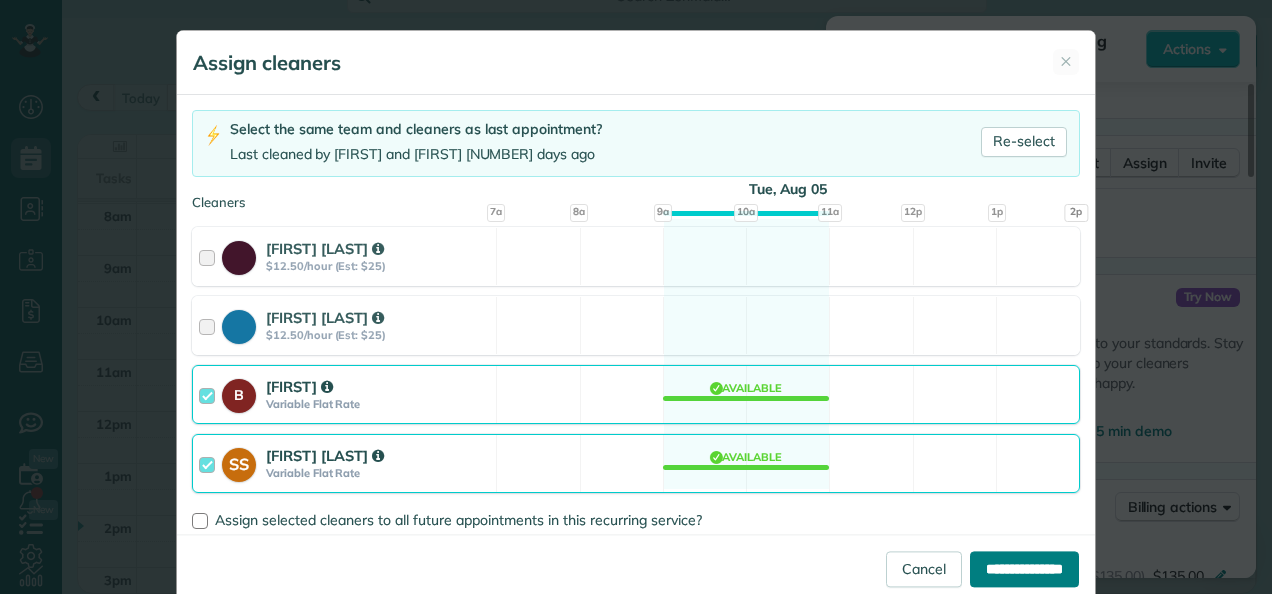 click on "**********" at bounding box center (1024, 569) 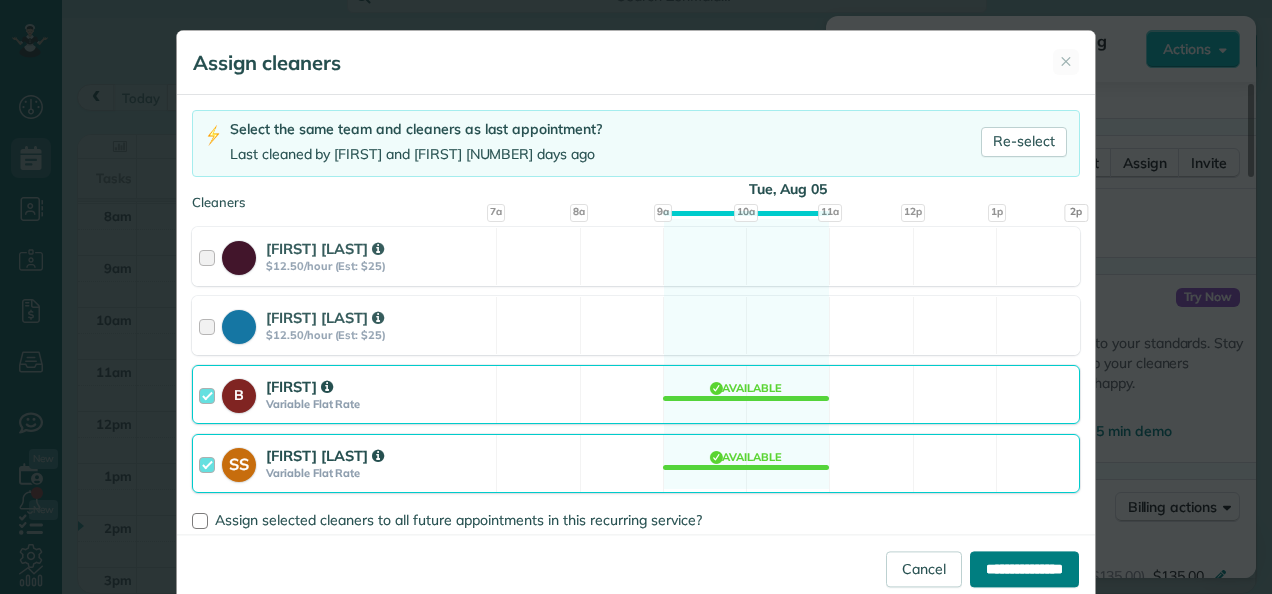 type on "**********" 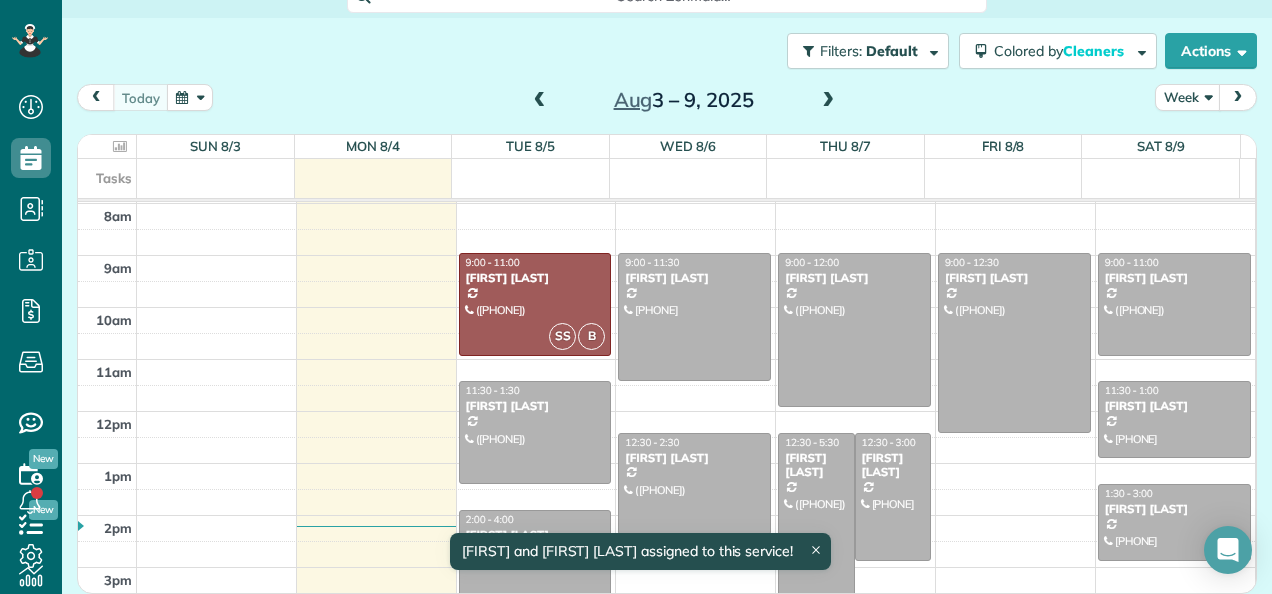 scroll, scrollTop: 24, scrollLeft: 0, axis: vertical 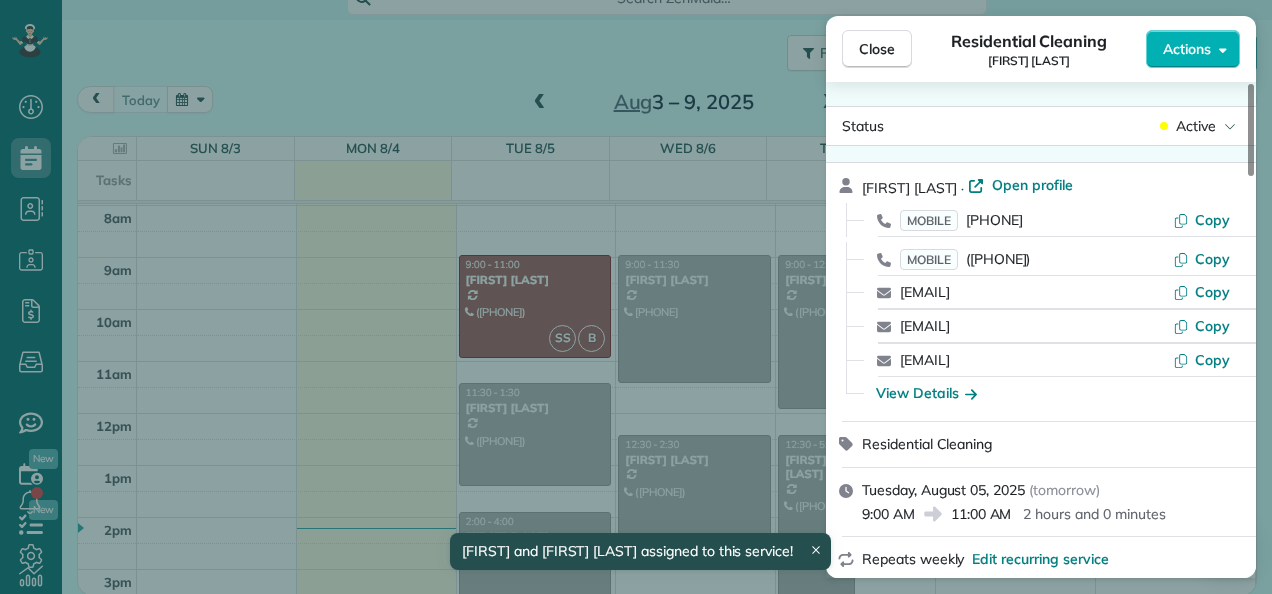 click on "Close Residential Cleaning [FIRST] [LAST] Actions Status Active [FIRST] [LAST] · Open profile MOBILE ([PHONE]) Copy MOBILE ([PHONE]) Copy judee.utoh@example.com Copy antoniopoyato@example.com Copy judy.utoh@example.com Copy View Details Residential Cleaning Tuesday, August 05, 2025 ( tomorrow ) 9:00 AM 11:00 AM 2 hours and 0 minutes Repeats weekly Edit recurring service Previous (Jul 29) Next (Aug 12) [NUMBER] [STREET] [CITY] [STATE] Service was not rated yet Cleaners Time in and out Assign Invite Cleaners [FIRST] [LAST] 9:00 AM 11:00 AM [FIRST] [LAST] 9:00 AM 11:00 AM Checklist Try Now Keep this appointment up to your standards. Stay on top of every detail, keep your cleaners organised, and your client happy. Assign a checklist Watch a 5 min demo Billing Billing actions Service Service Price (1x $[PRICE]) $[PRICE] Add an item Overcharge $[PRICE] Discount $[PRICE] Coupon discount - Primary tax Sales Tax (8.25%.) (8.25%) $[PRICE] Secondary tax - Total appointment price $[PRICE] Tips collected $[PRICE] Unpaid Mark as paid $[PRICE]" at bounding box center (636, 297) 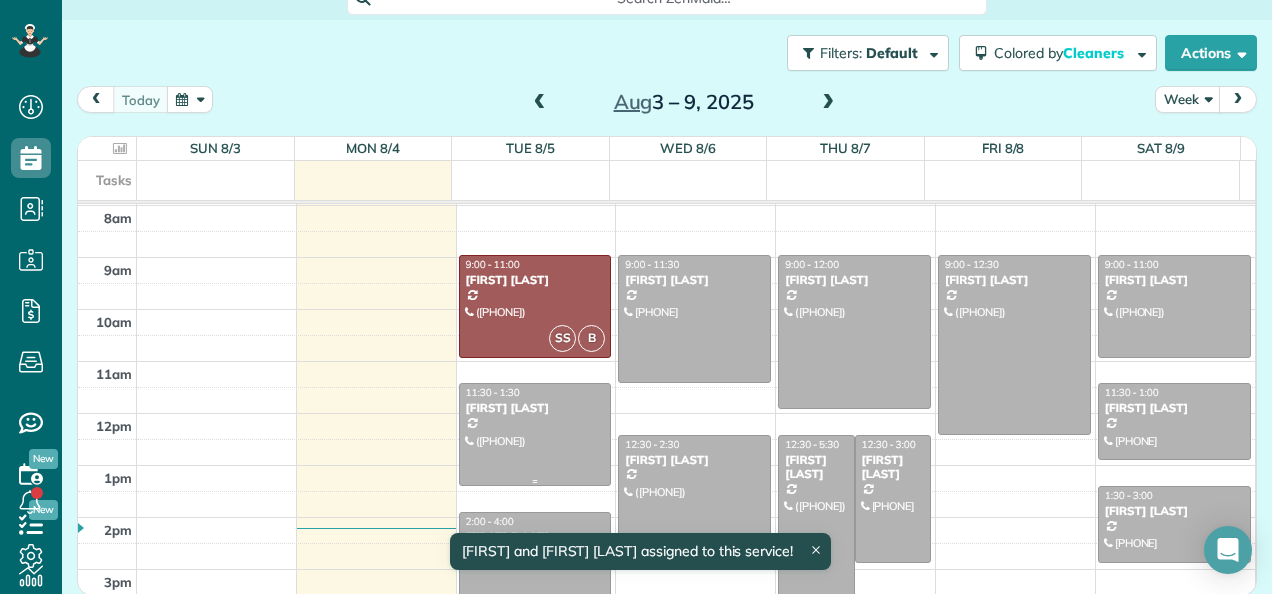click at bounding box center [535, 434] 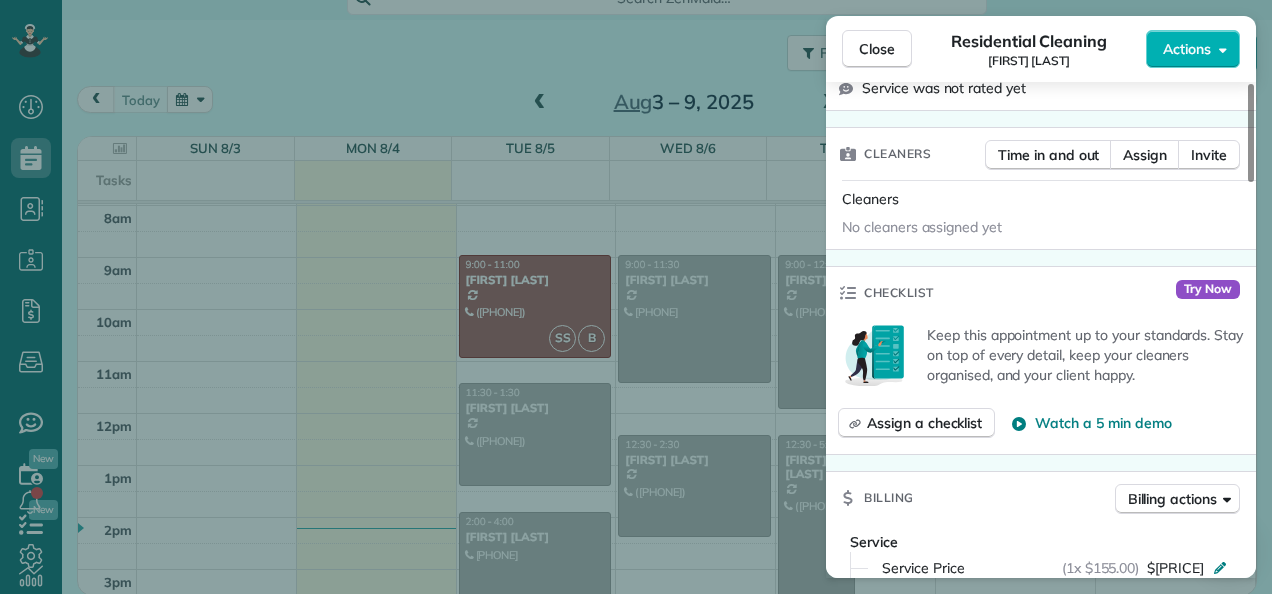 scroll, scrollTop: 573, scrollLeft: 0, axis: vertical 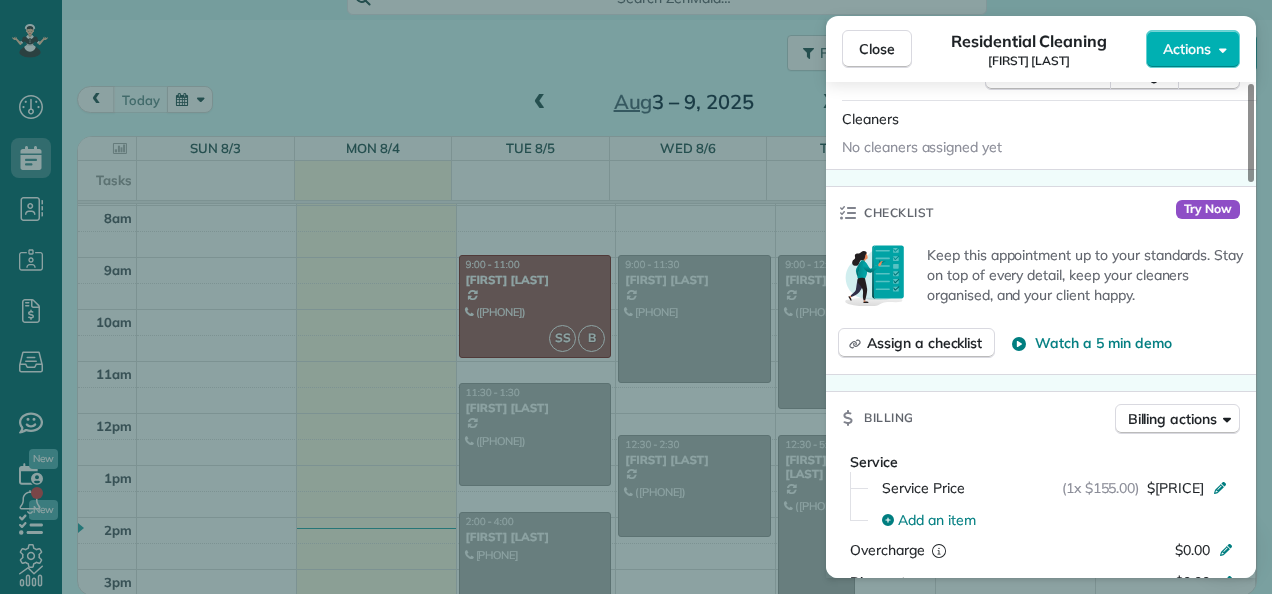 drag, startPoint x: 1248, startPoint y: 153, endPoint x: 1238, endPoint y: 266, distance: 113.44161 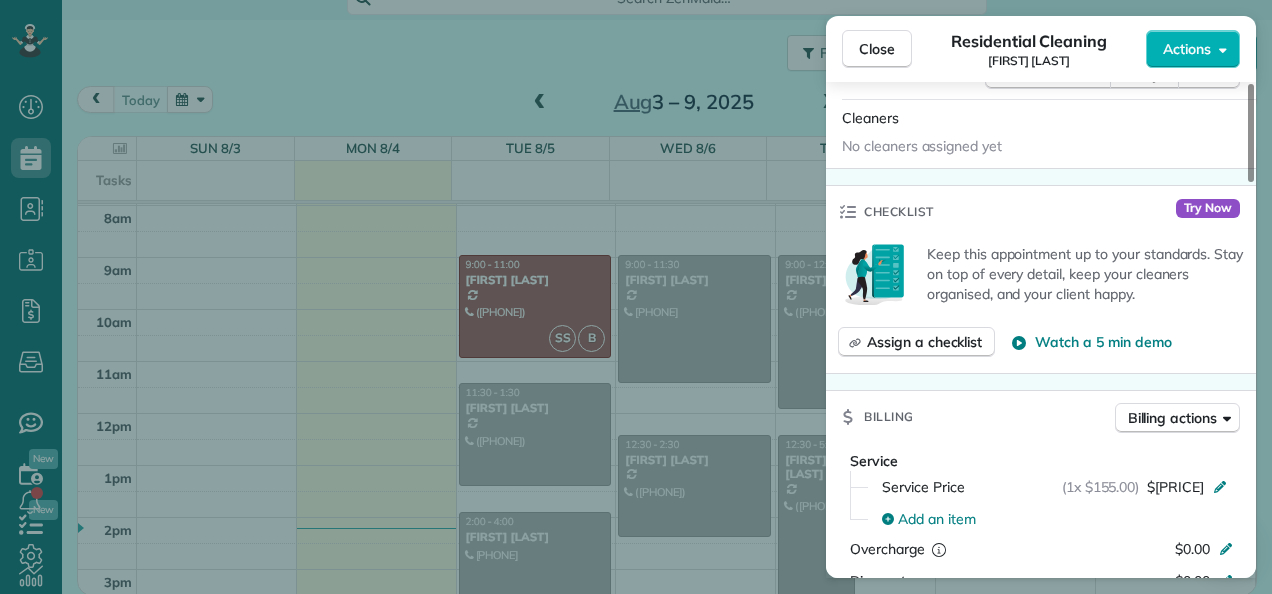 click at bounding box center [1251, 133] 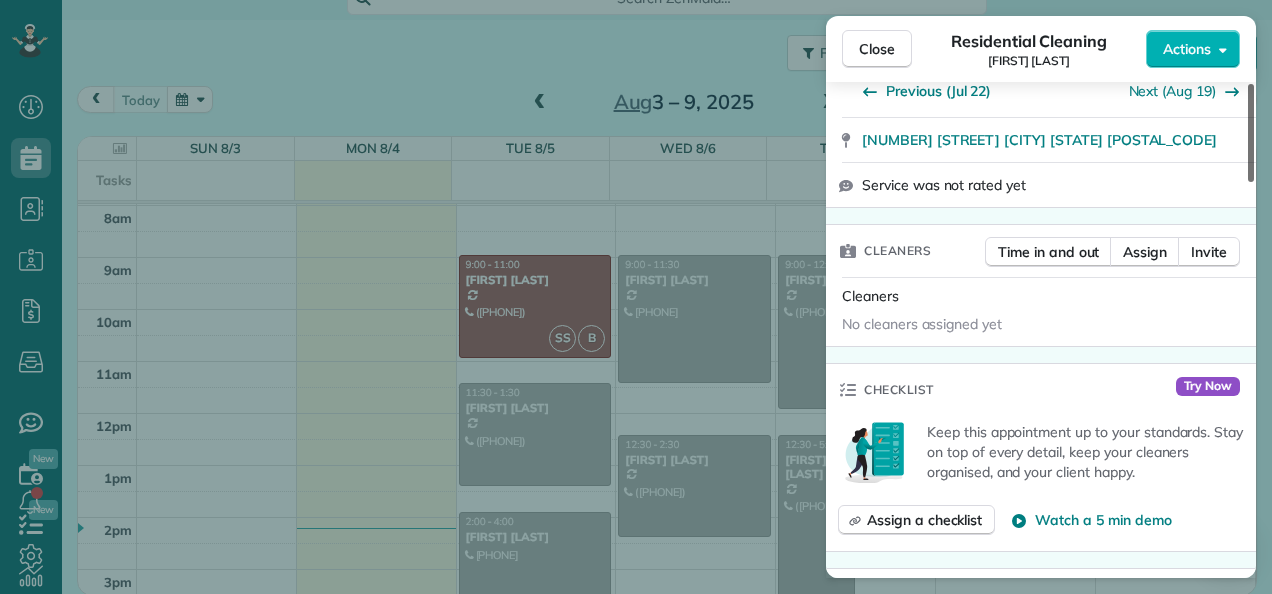 scroll, scrollTop: 374, scrollLeft: 0, axis: vertical 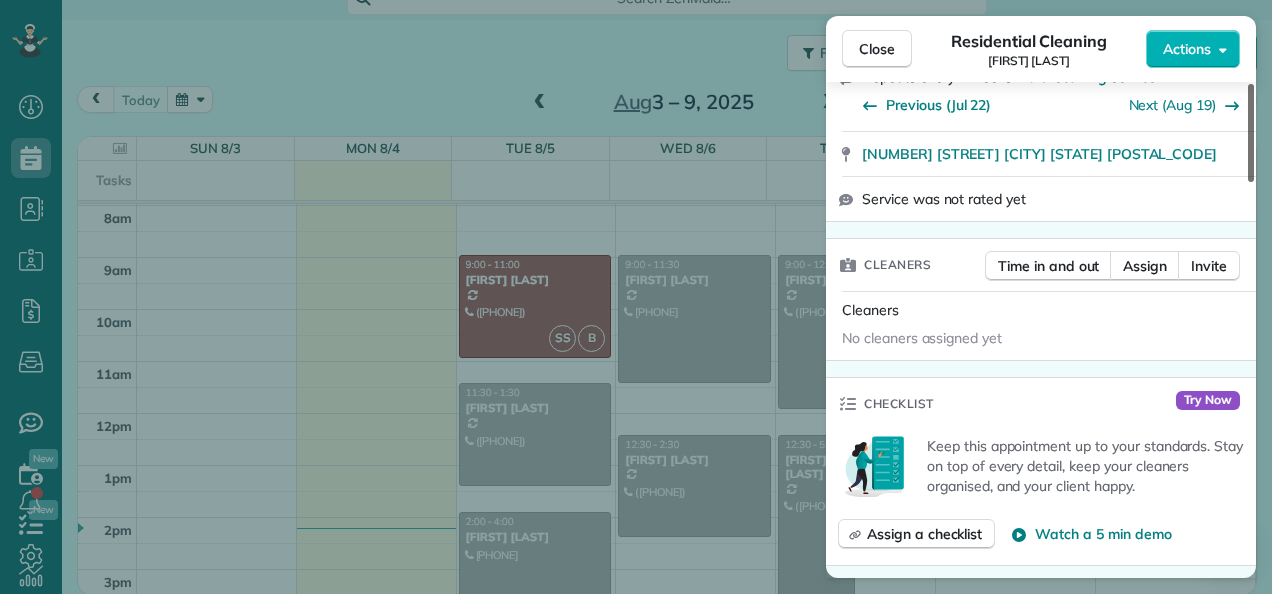 drag, startPoint x: 1251, startPoint y: 256, endPoint x: 1250, endPoint y: 217, distance: 39.012817 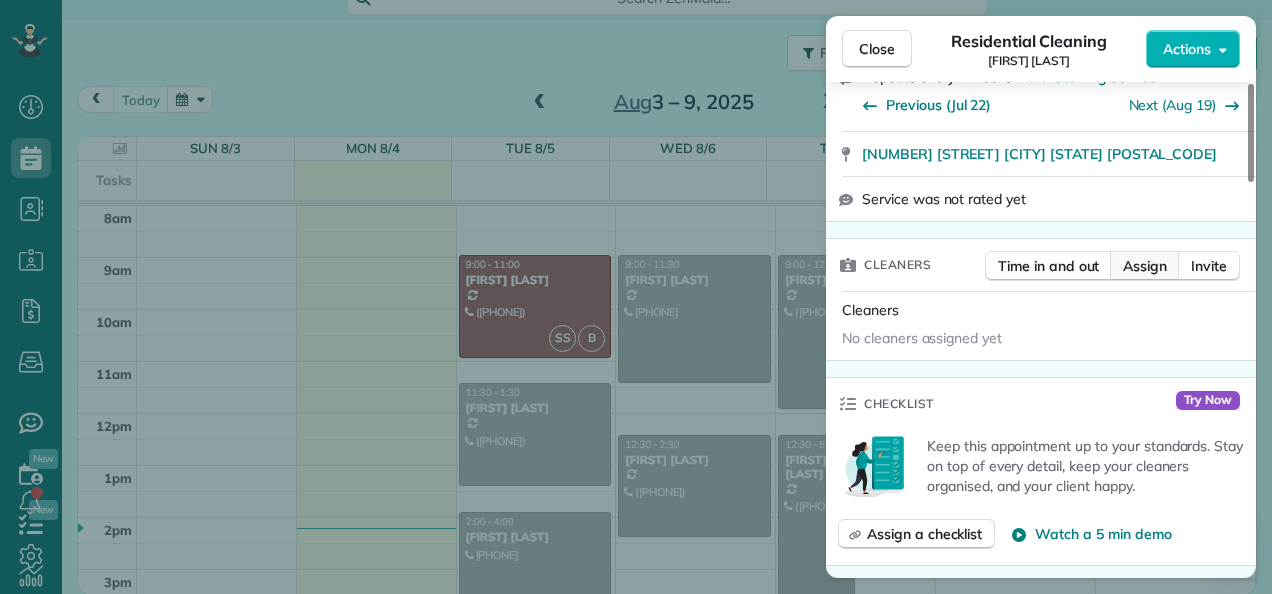 click on "Assign" at bounding box center [1145, 266] 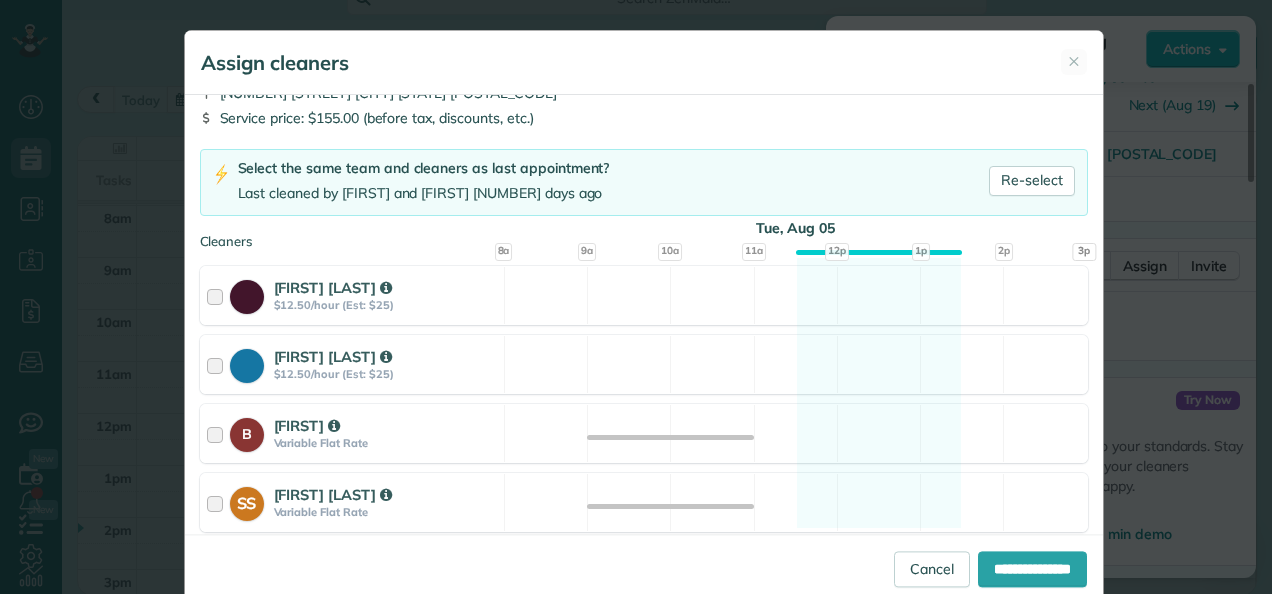 scroll, scrollTop: 120, scrollLeft: 0, axis: vertical 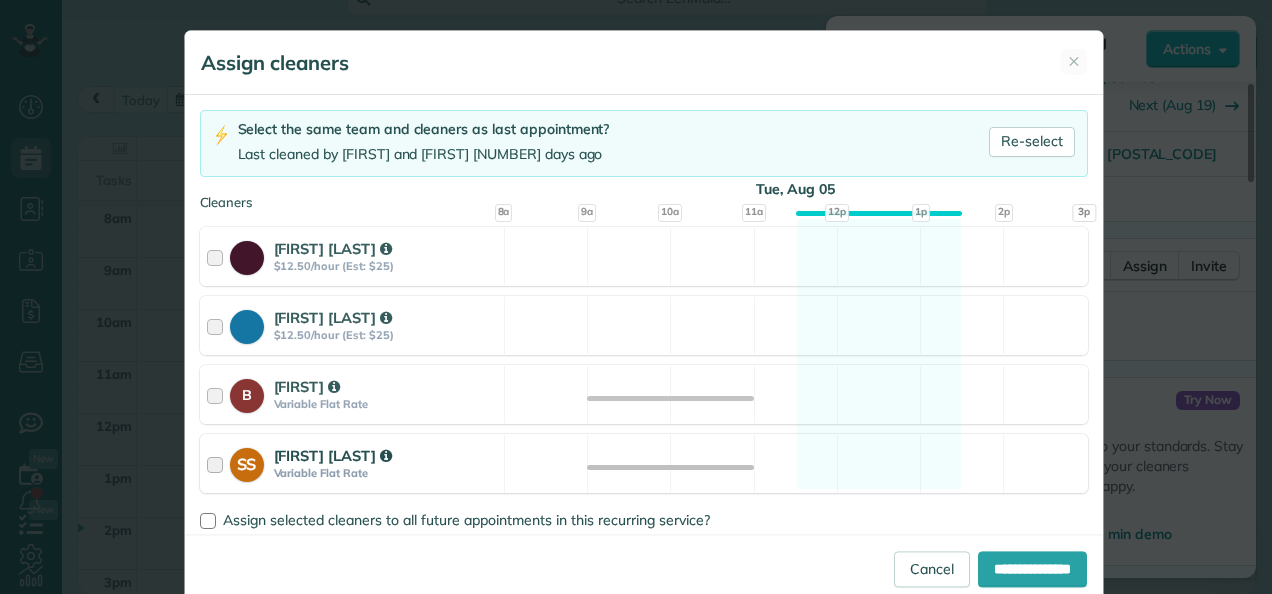 click on "SS
[FIRST] [LAST]
Variable Flat Rate
Available" at bounding box center (644, 463) 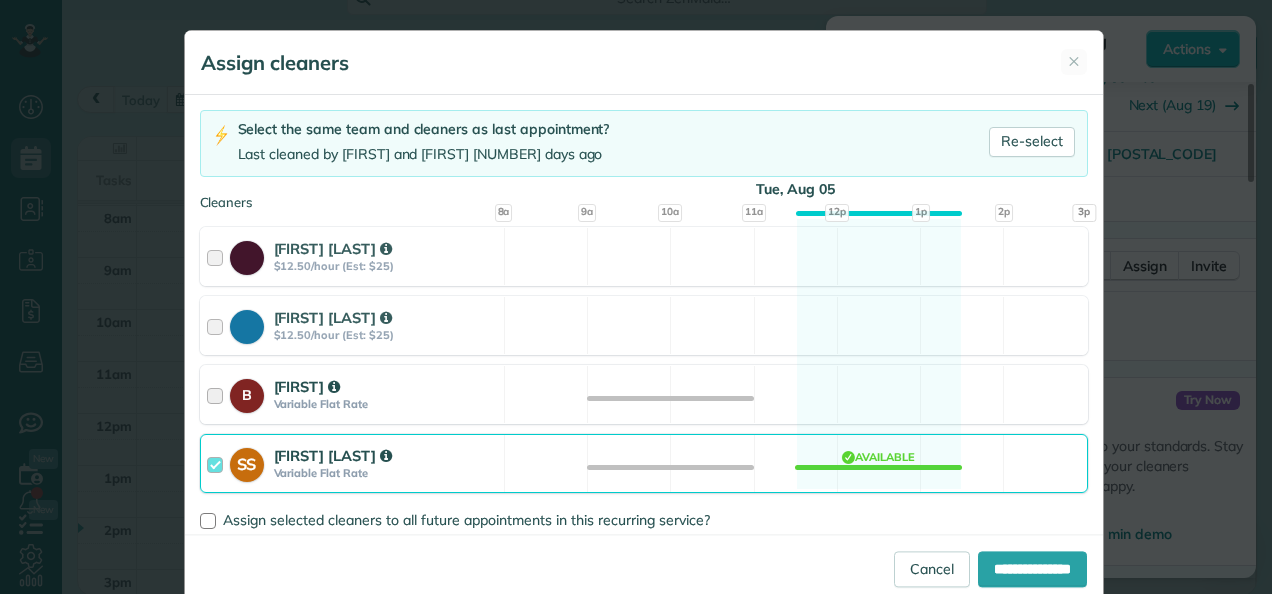 click on "B
[FIRST]
Variable Flat Rate
Available" at bounding box center (644, 394) 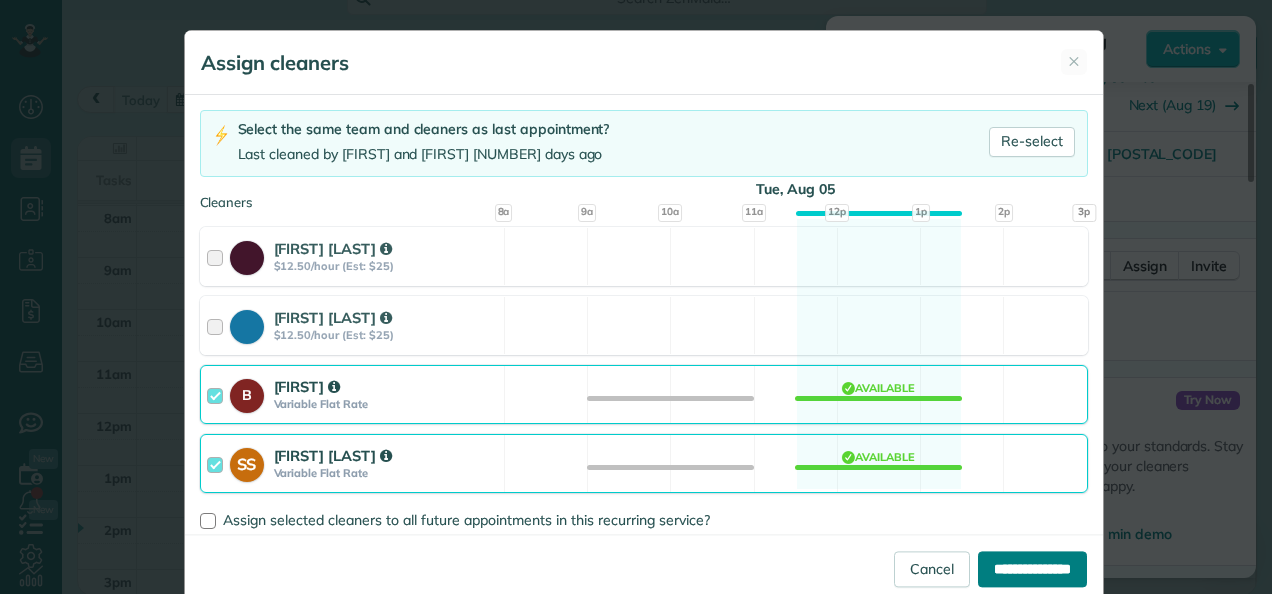 click on "**********" at bounding box center (1032, 569) 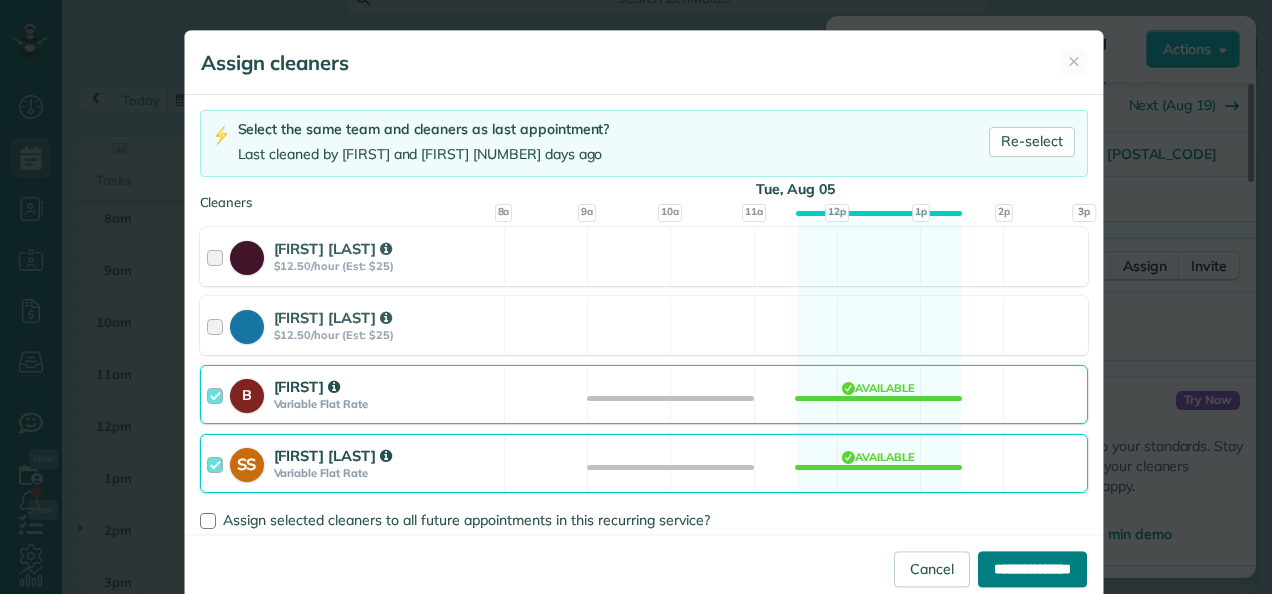 type on "**********" 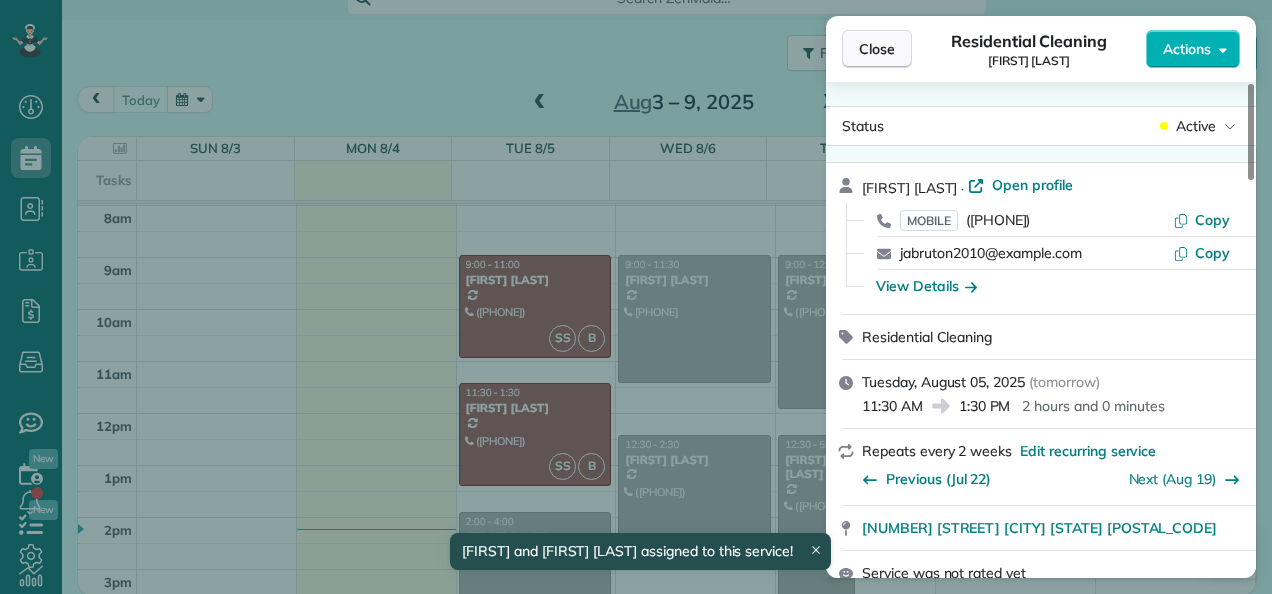 click on "Close" at bounding box center [877, 49] 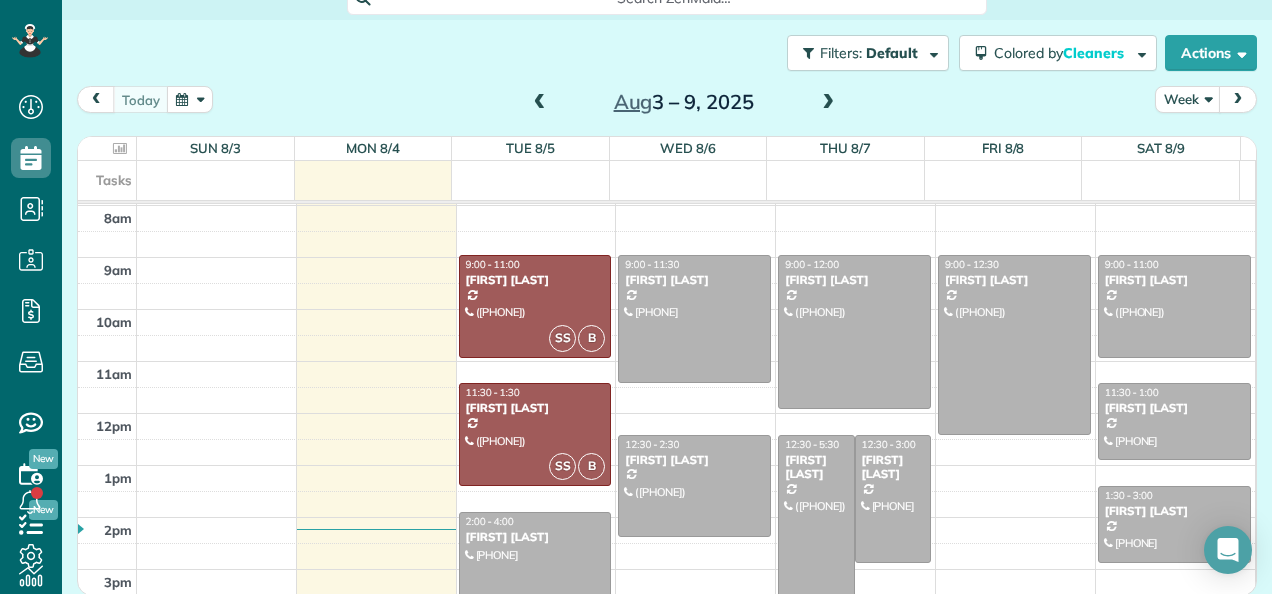 click at bounding box center [535, 563] 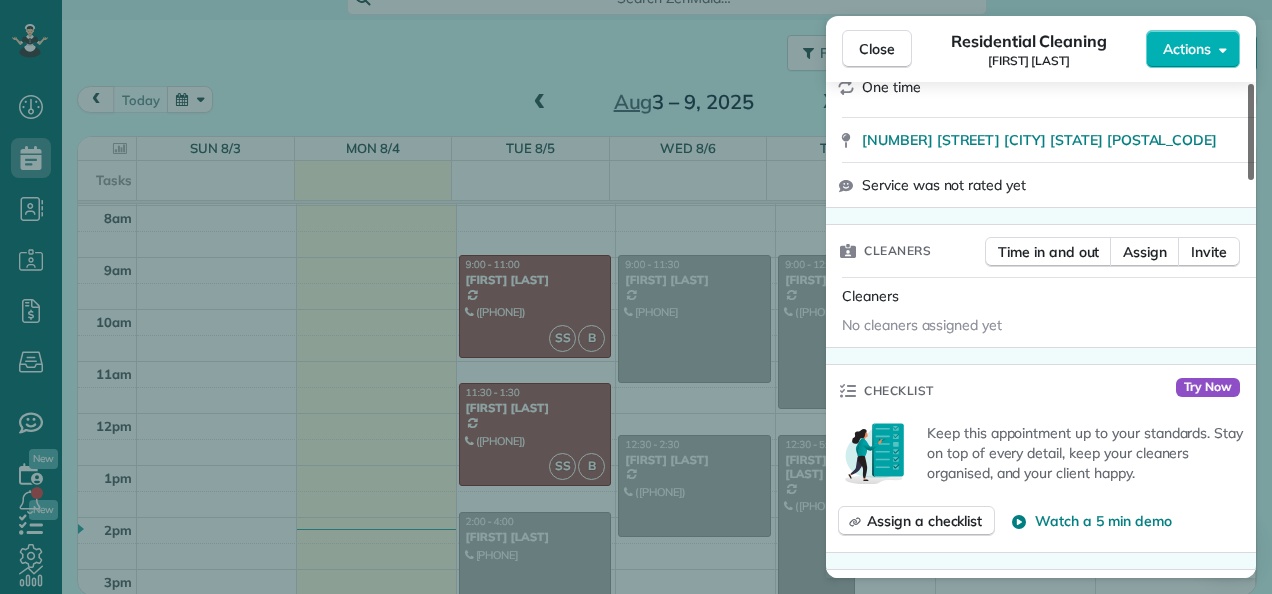 drag, startPoint x: 1249, startPoint y: 133, endPoint x: 1248, endPoint y: 204, distance: 71.00704 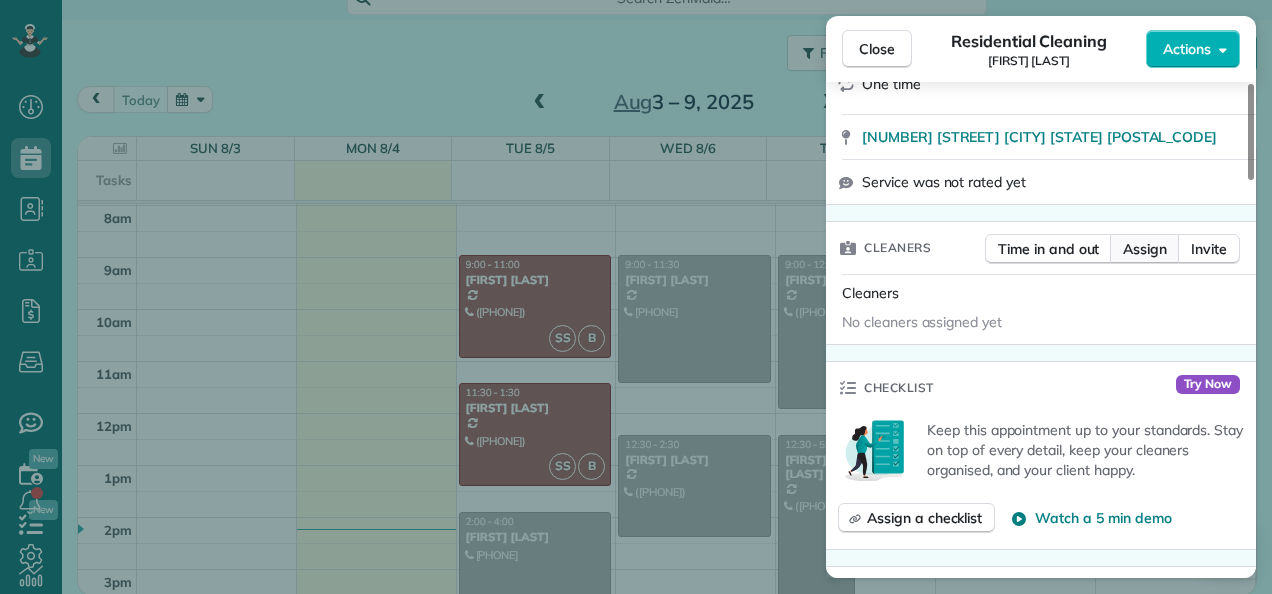 click on "Assign" at bounding box center (1145, 249) 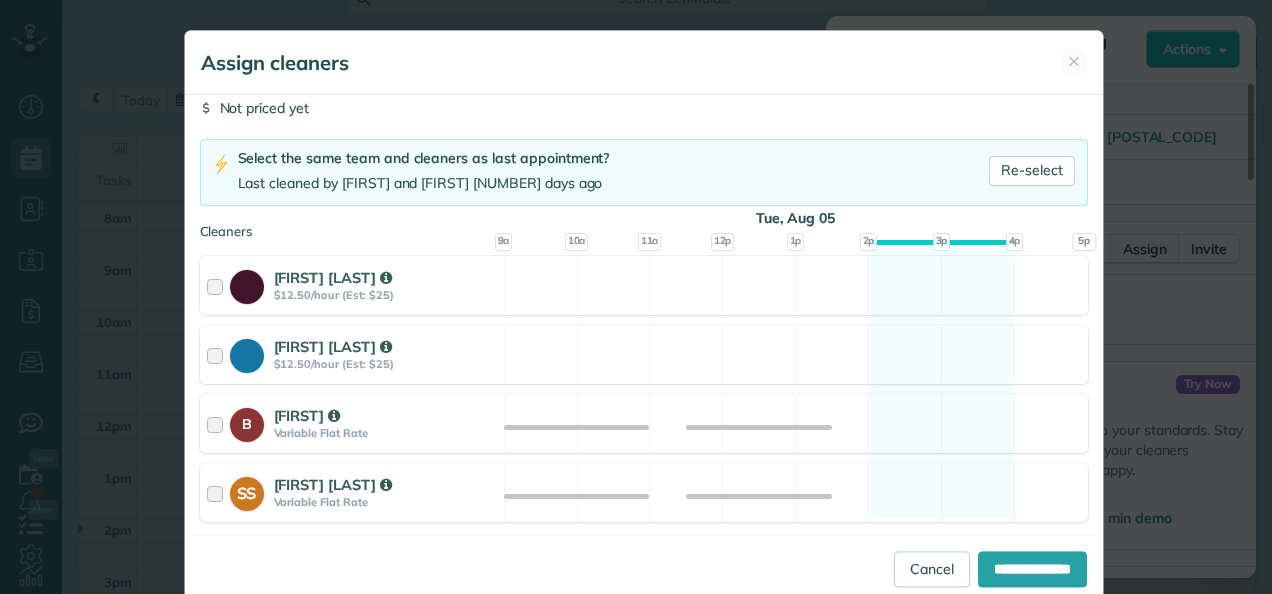 scroll, scrollTop: 118, scrollLeft: 0, axis: vertical 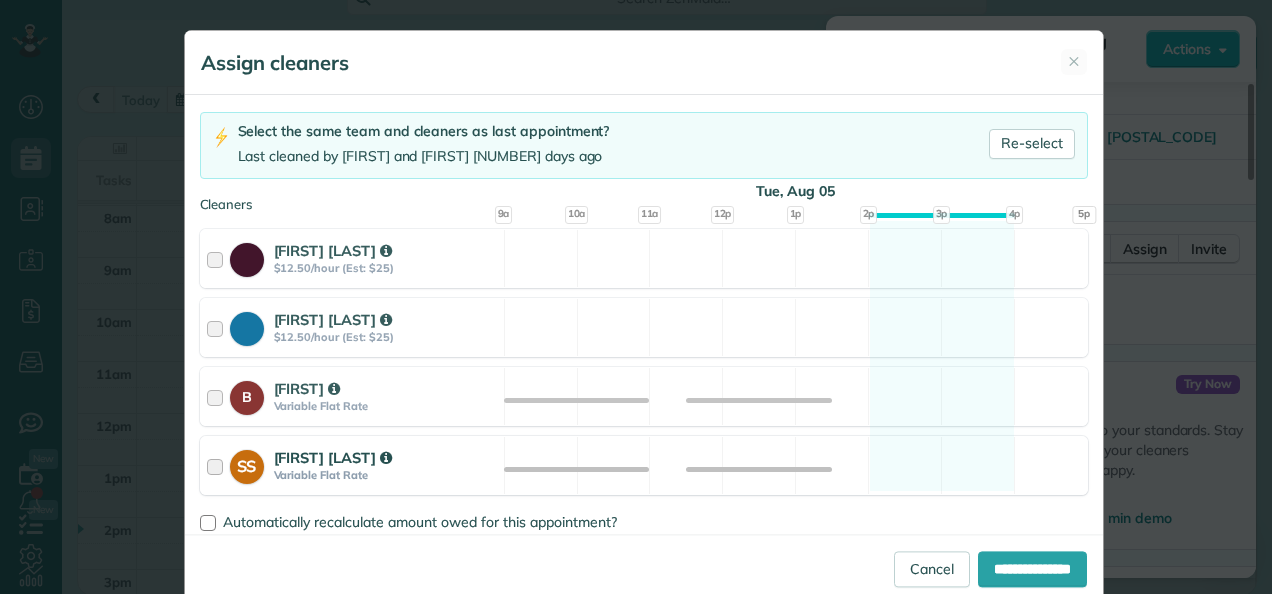 click on "SS
[FIRST] [LAST]
Variable Flat Rate
Available" at bounding box center [644, 465] 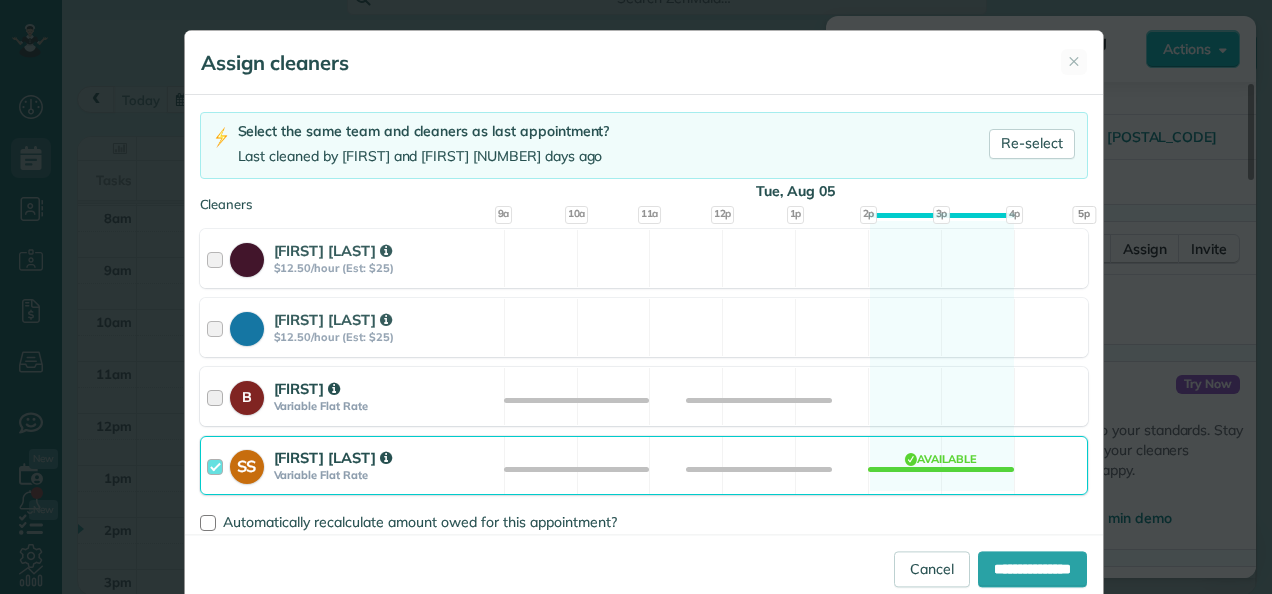 click on "[FIRST]
[FIRST]
Variable Flat Rate
Available" at bounding box center (644, 396) 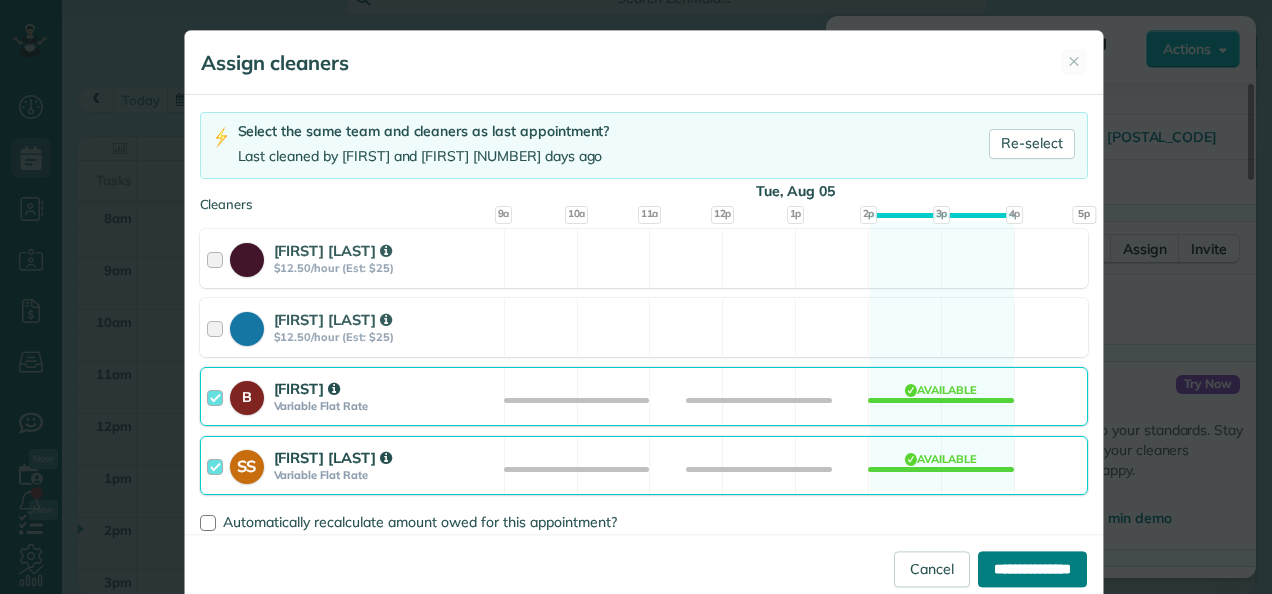 click on "**********" at bounding box center [1032, 569] 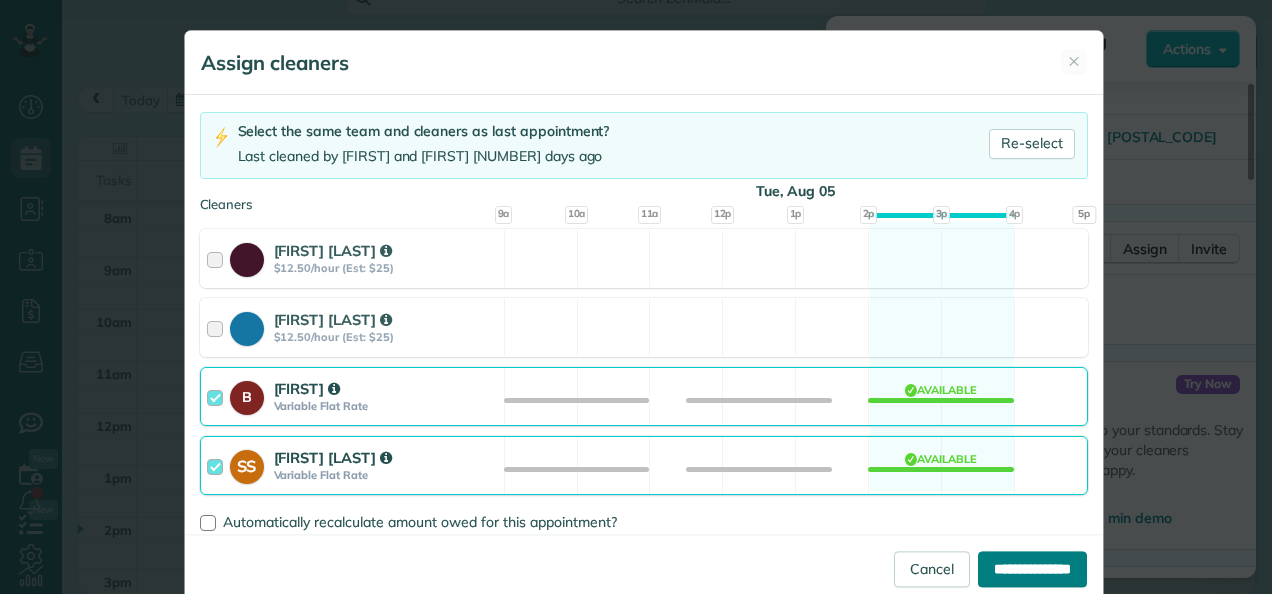 type on "**********" 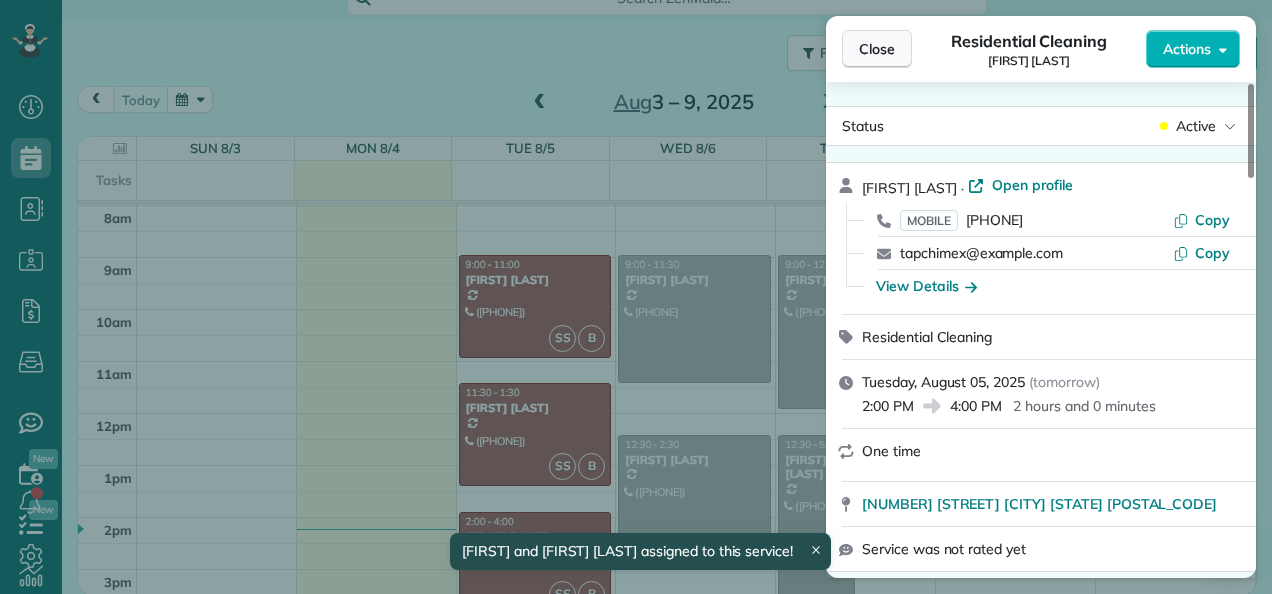 click on "Close" at bounding box center [877, 49] 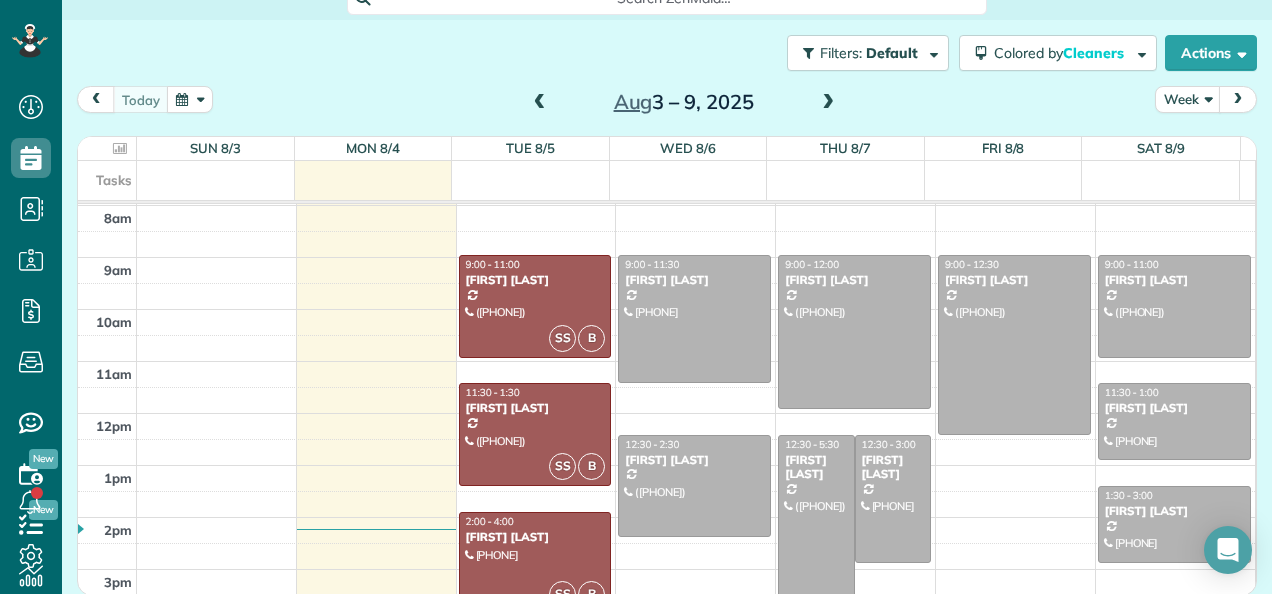 click at bounding box center (828, 103) 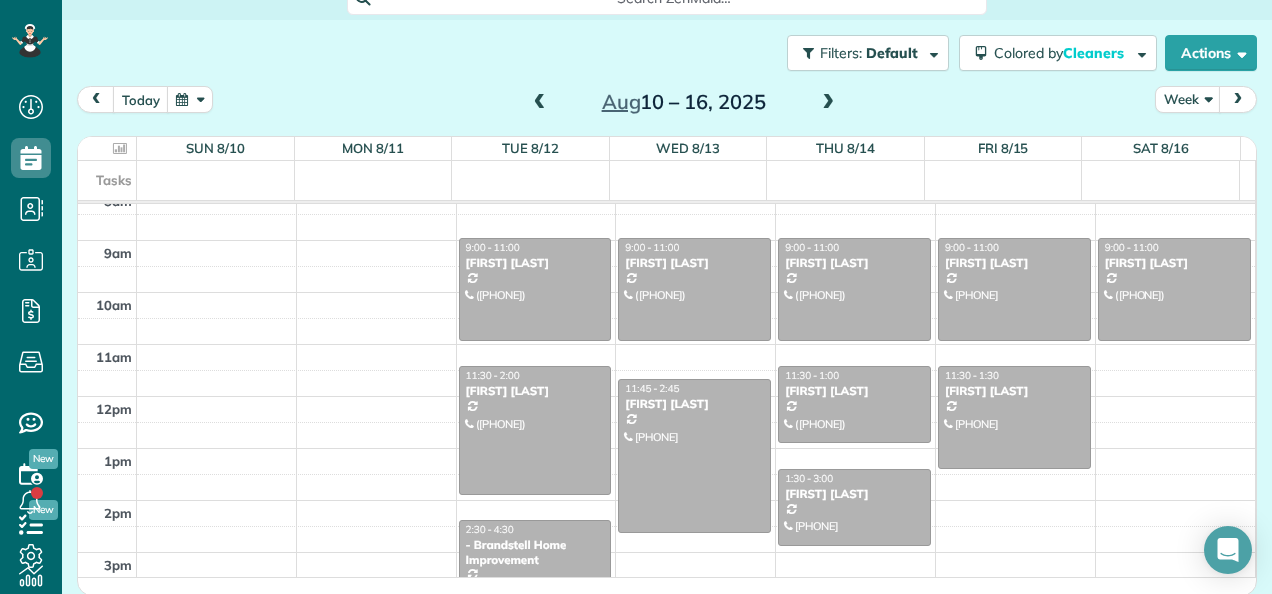 scroll, scrollTop: 172, scrollLeft: 0, axis: vertical 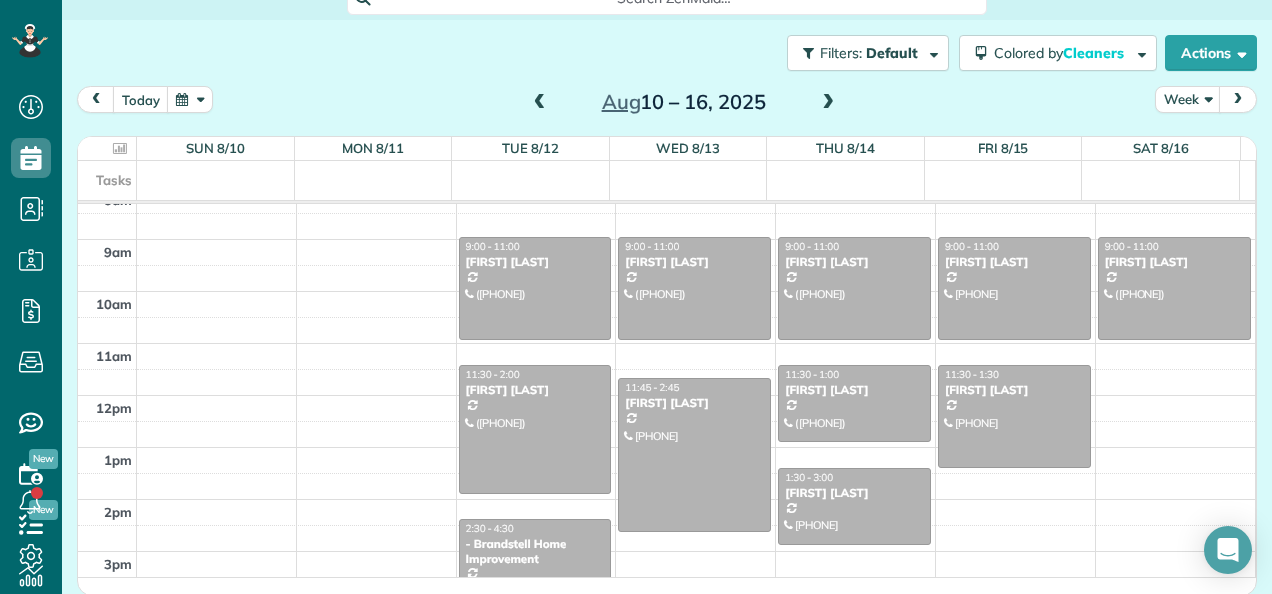 click at bounding box center (828, 103) 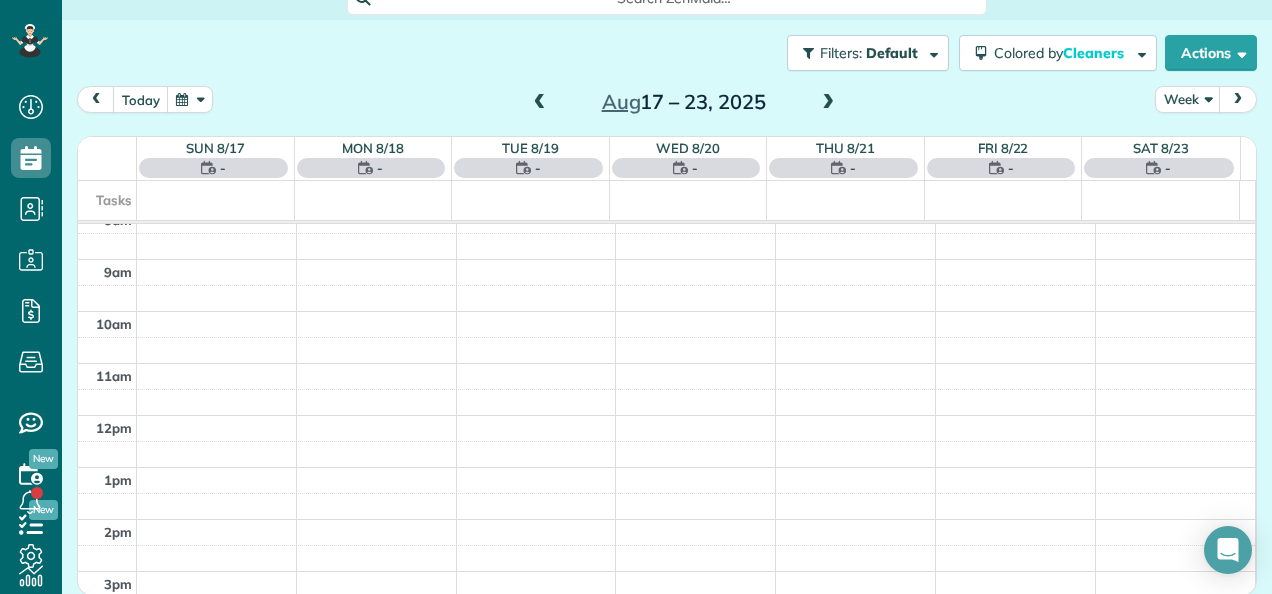 scroll, scrollTop: 104, scrollLeft: 0, axis: vertical 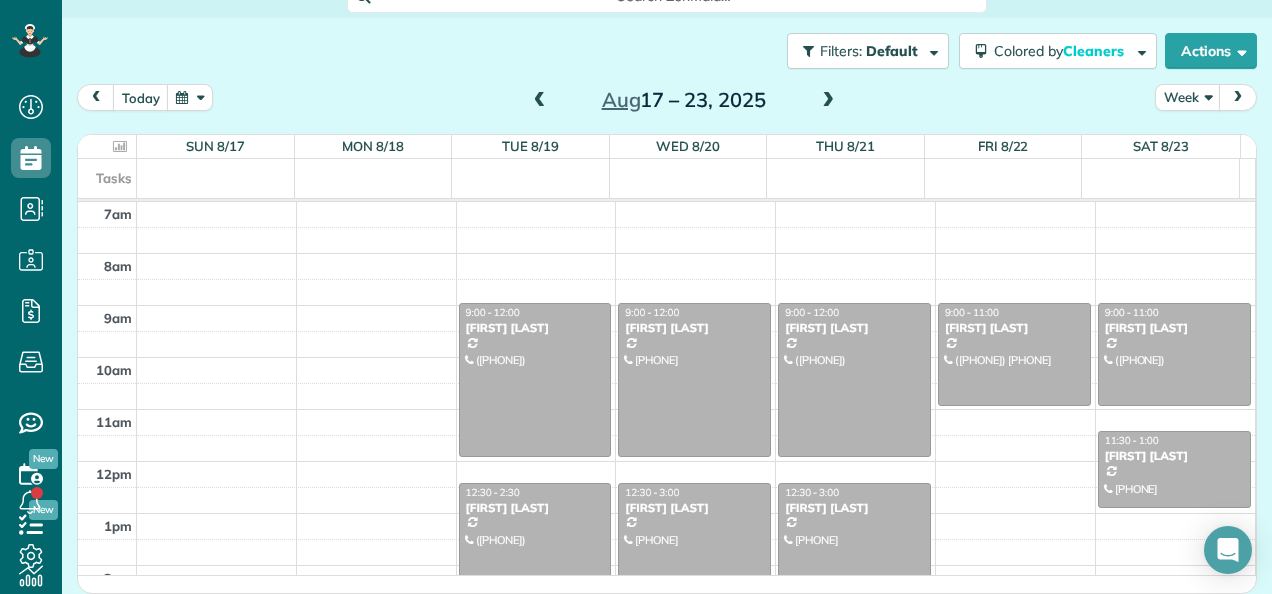 click at bounding box center (540, 101) 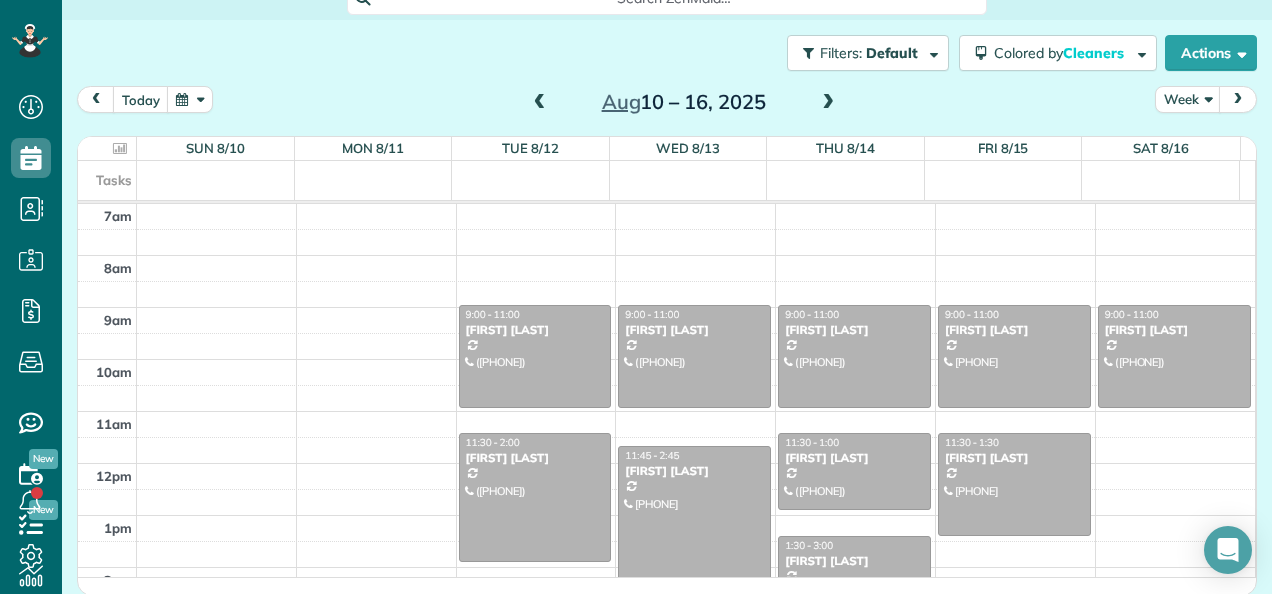 click at bounding box center [540, 103] 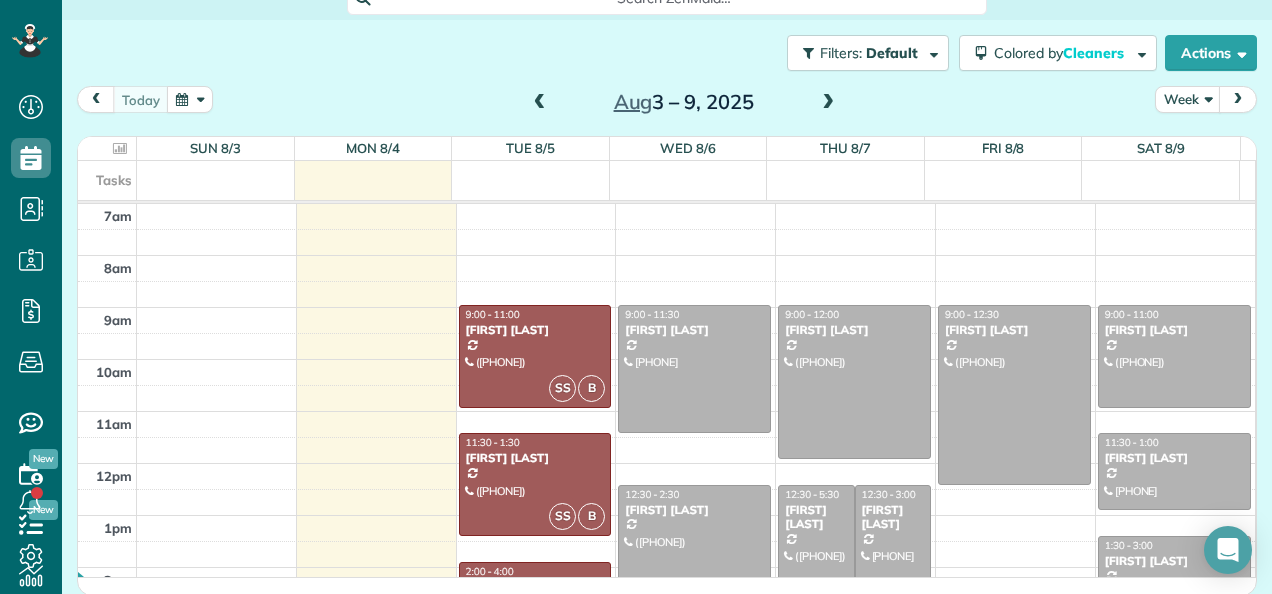 click at bounding box center [828, 103] 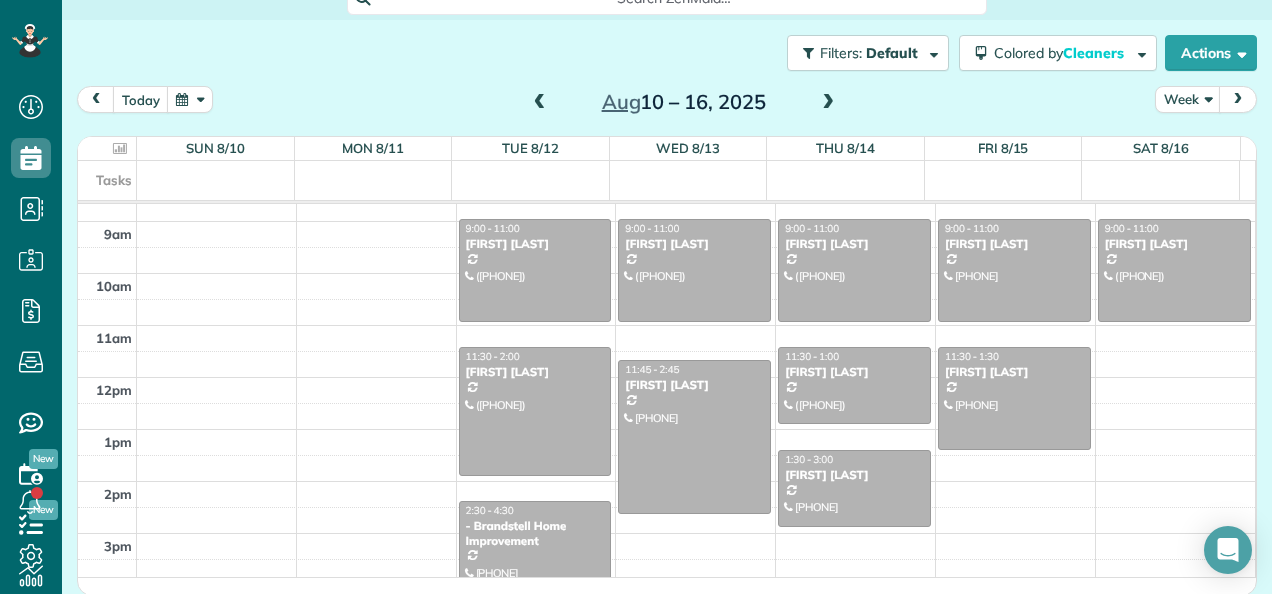 scroll, scrollTop: 192, scrollLeft: 0, axis: vertical 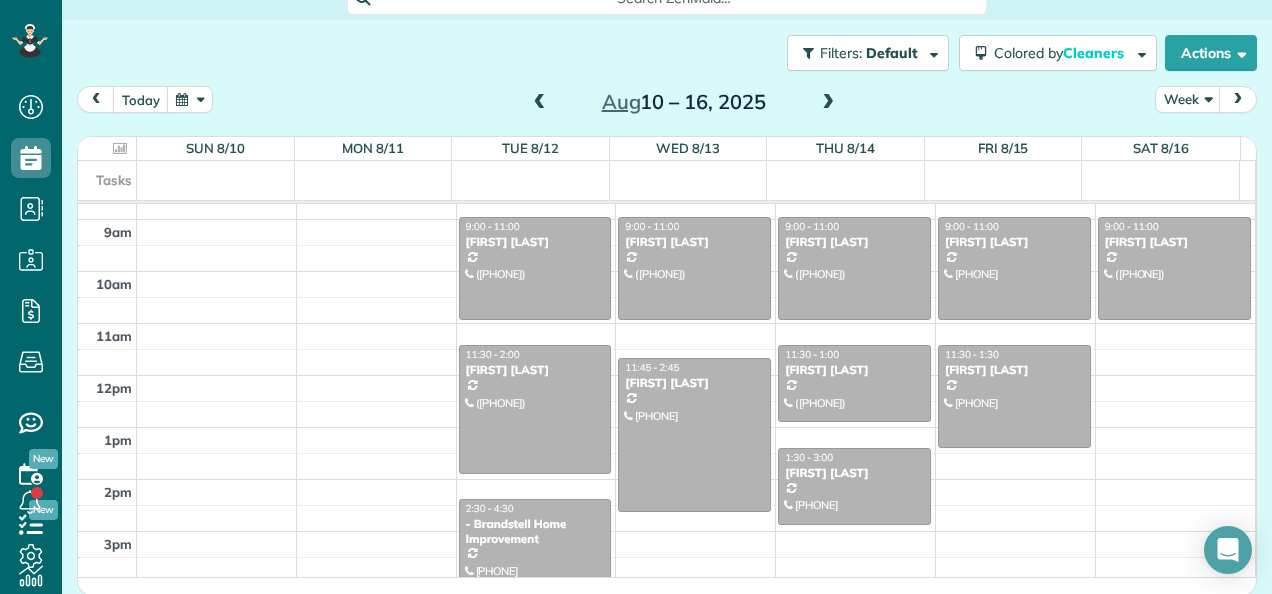 click at bounding box center [540, 103] 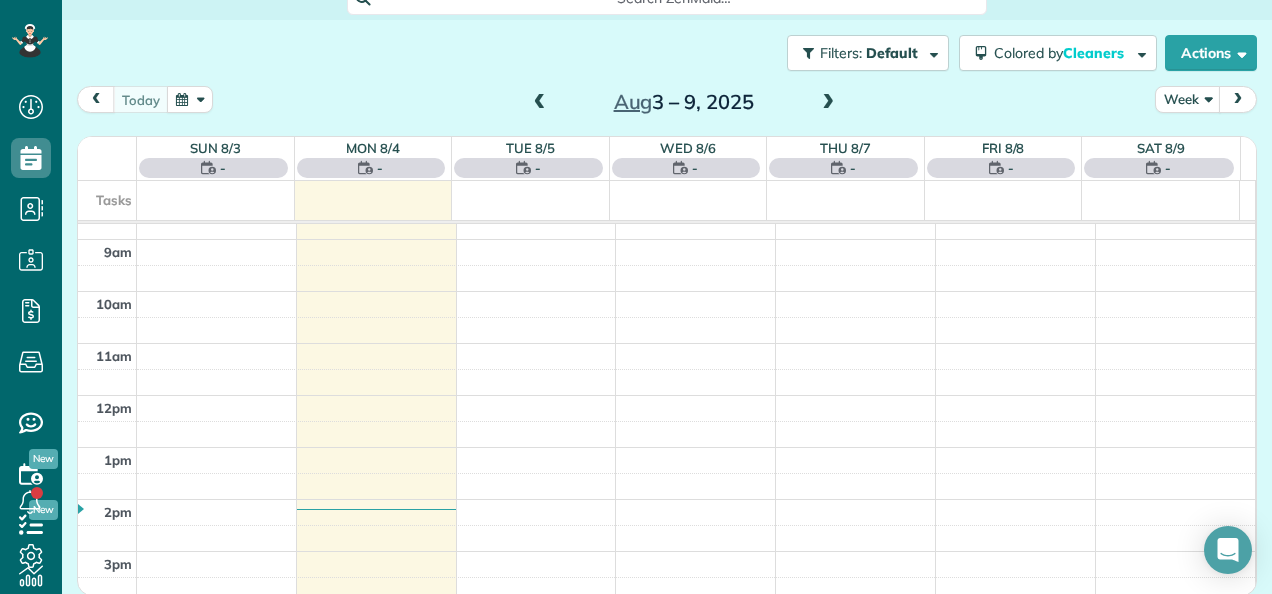 scroll, scrollTop: 104, scrollLeft: 0, axis: vertical 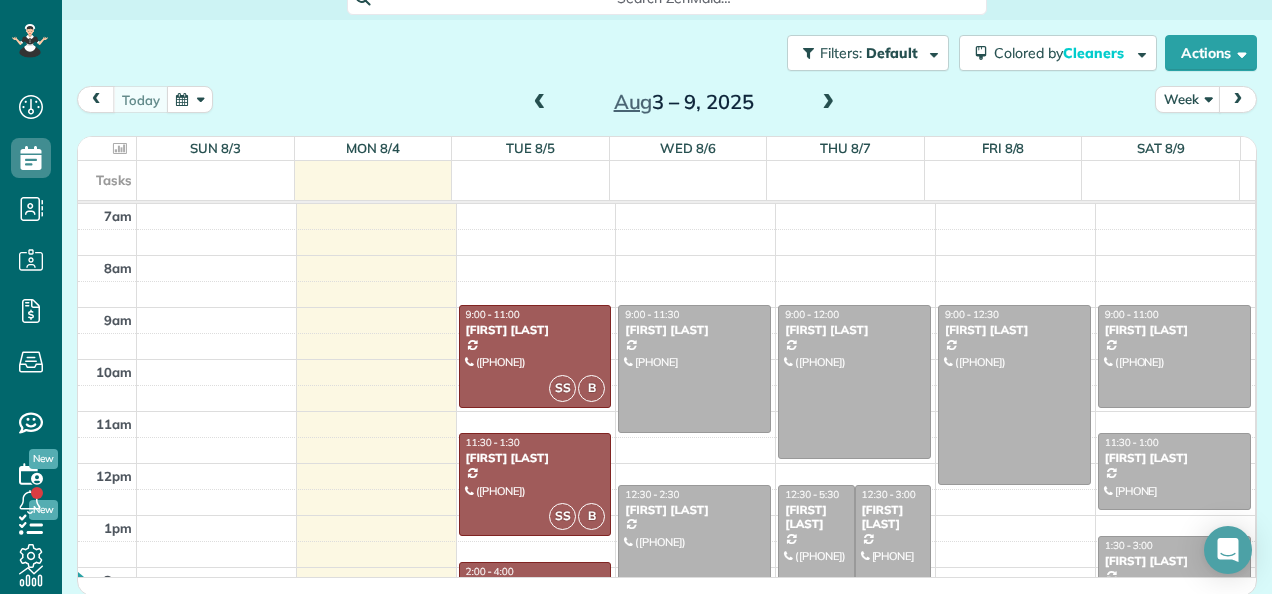 click at bounding box center (828, 103) 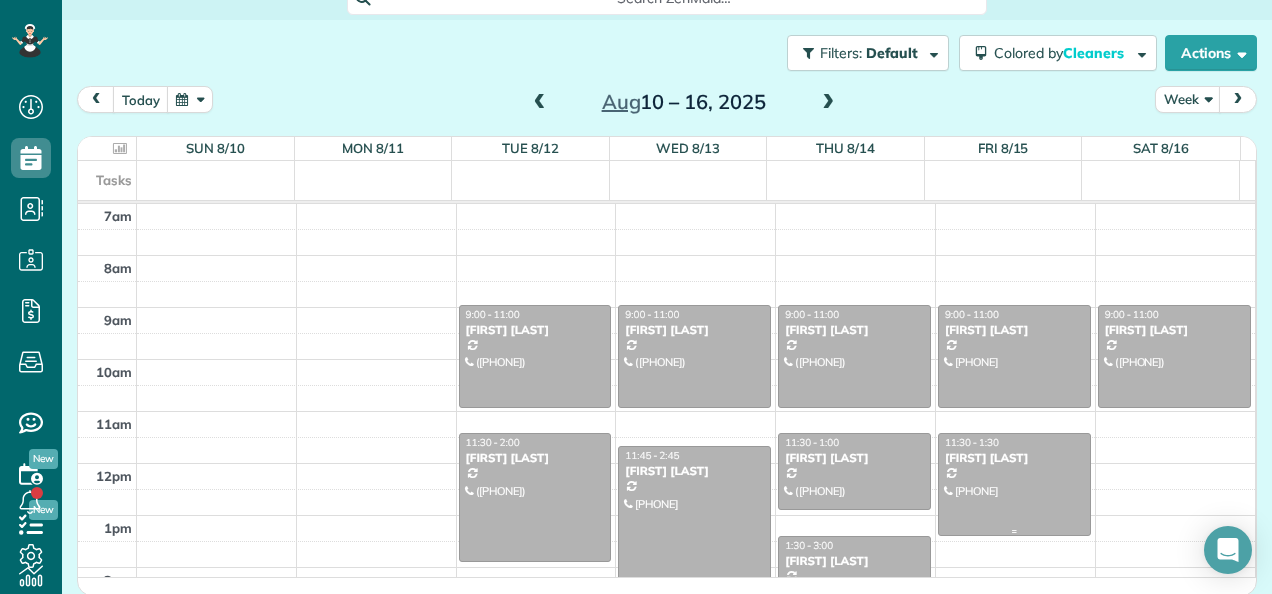 click at bounding box center (1014, 484) 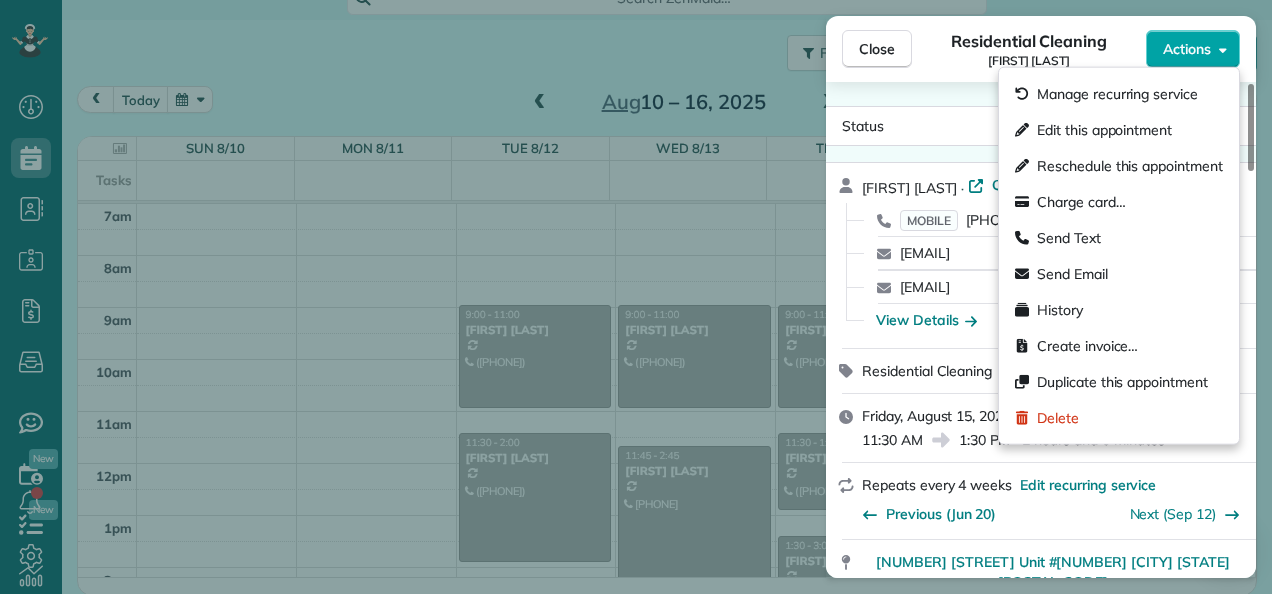 click on "Actions" at bounding box center [1193, 49] 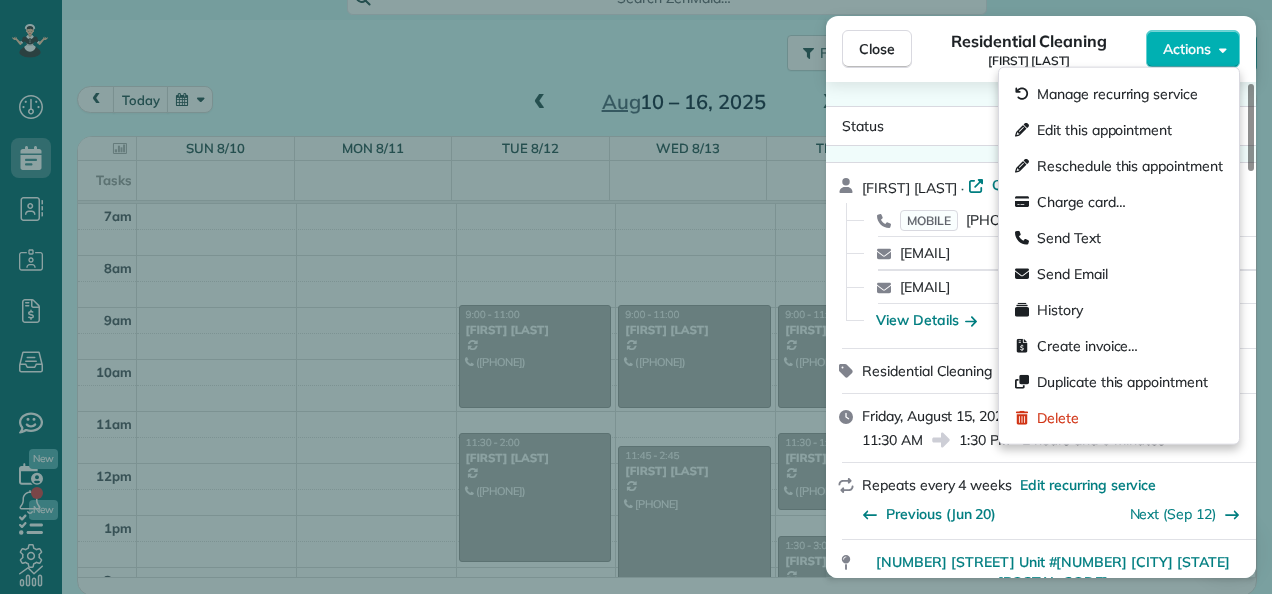 click on "Status Active [FIRST] [LAST] · Open profile MOBILE ([PHONE]) Copy samuel.stewart1006@example.com Copy shs3@rice.edu Copy View Details Residential Cleaning Friday, August 15, 2025 ( in 2 weeks ) 11:30 AM 1:30 PM 2 hours and 0 minutes Repeats every 4 weeks Edit recurring service Previous (Jun 20) Next (Sep 12) [NUMBER] [STREET] Unit #[NUMBER] [CITY] [STATE] Service was not rated yet Cleaners Time in and out Assign Invite Cleaners No cleaners assigned yet Checklist Try Now Keep this appointment up to your standards. Stay on top of every detail, keep your cleaners organised, and your client happy. Assign a checklist Watch a 5 min demo Billing Billing actions Service Service Price (1x $[PRICE]) $[PRICE] Add an item Overcharge $[PRICE] Discount $[PRICE] Coupon discount - Primary tax Sales Tax (8.25%.) (8.25%) $[PRICE] Secondary tax - Total appointment price $[PRICE] Tips collected $[PRICE] Unpaid Mark as paid Total including tip $[PRICE] Get paid online in no-time! Send an invoice and reward your cleaners with tips Other Notes" at bounding box center [1041, 330] 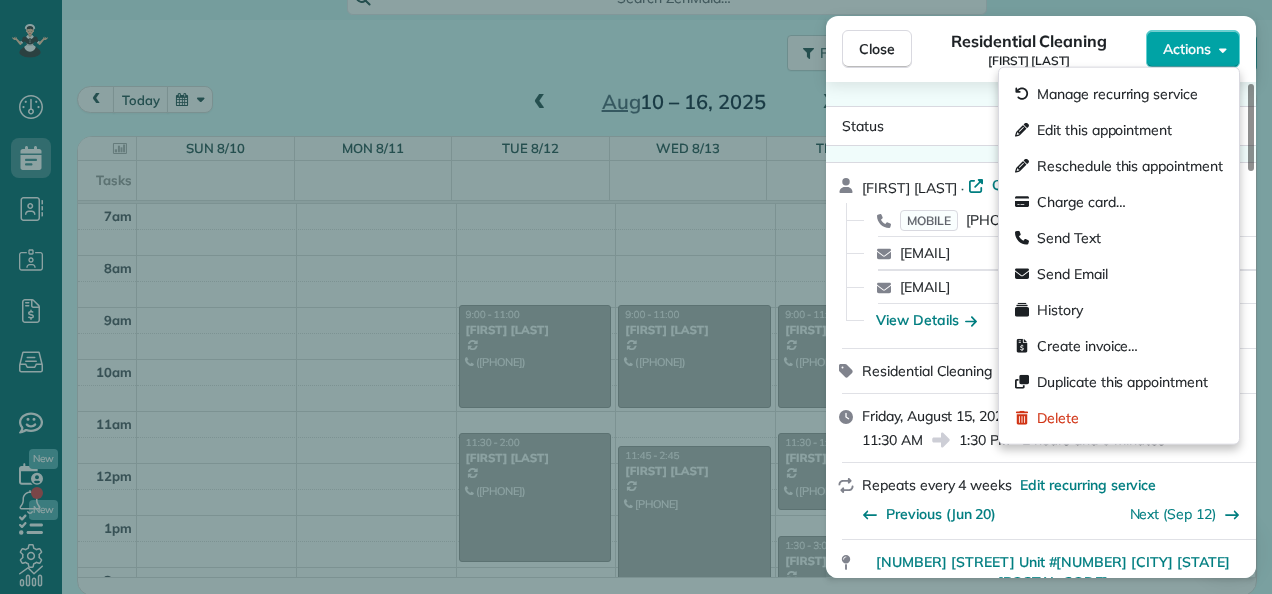 click on "Actions" at bounding box center (1187, 49) 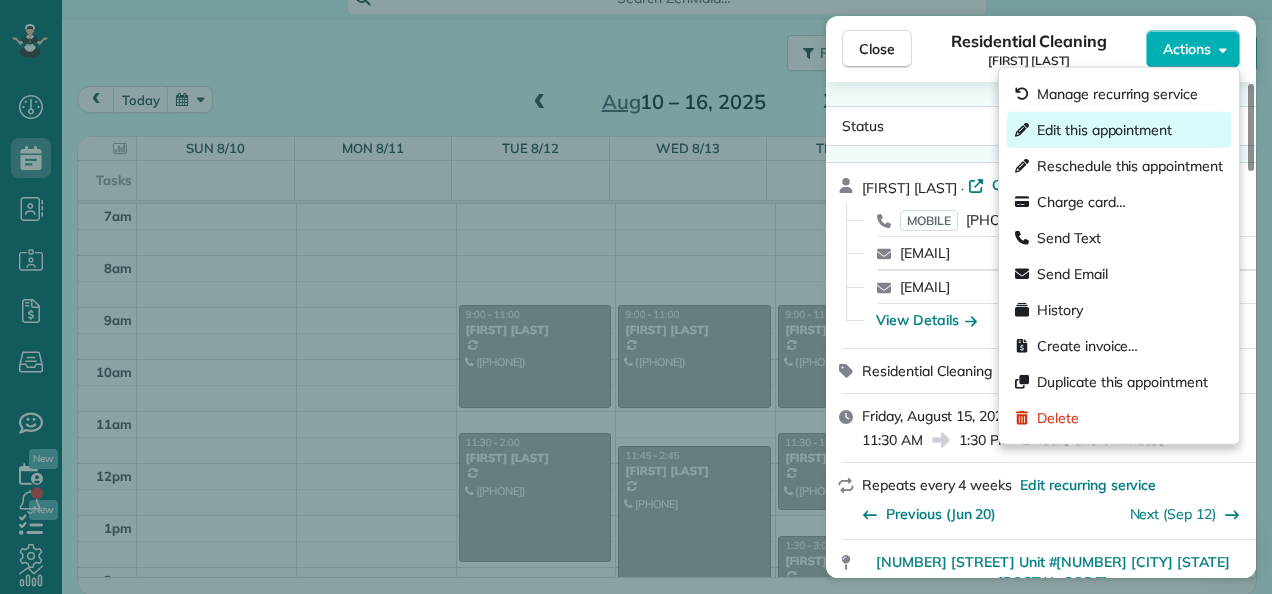 click on "Edit this appointment" at bounding box center [1104, 130] 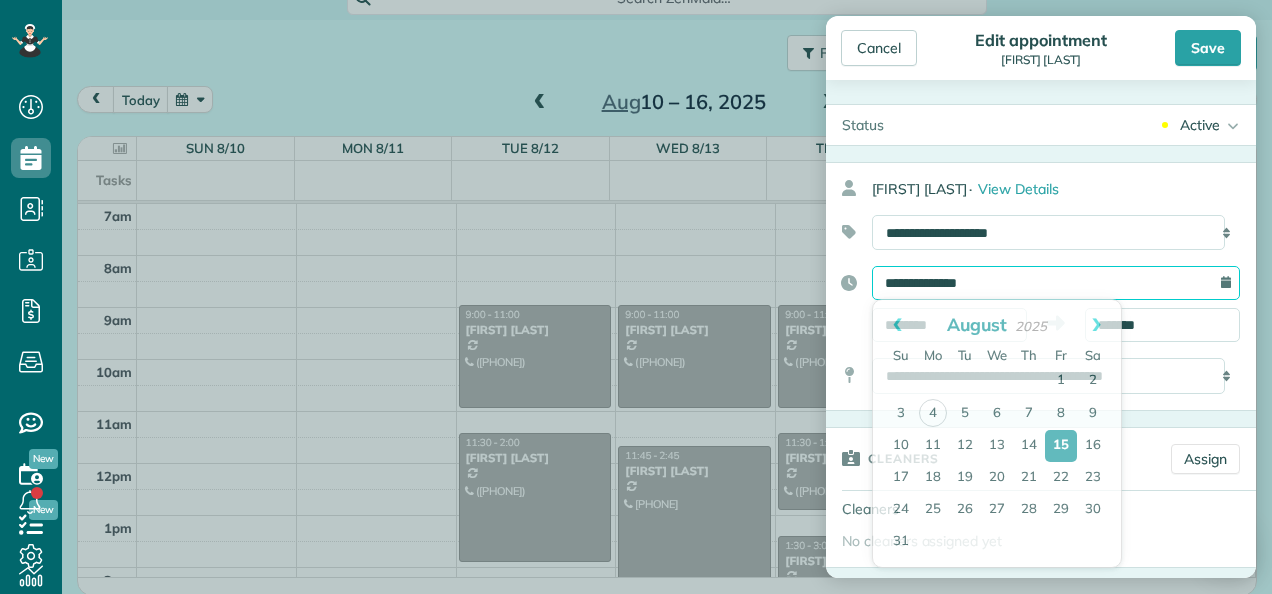 click on "**********" at bounding box center (1056, 283) 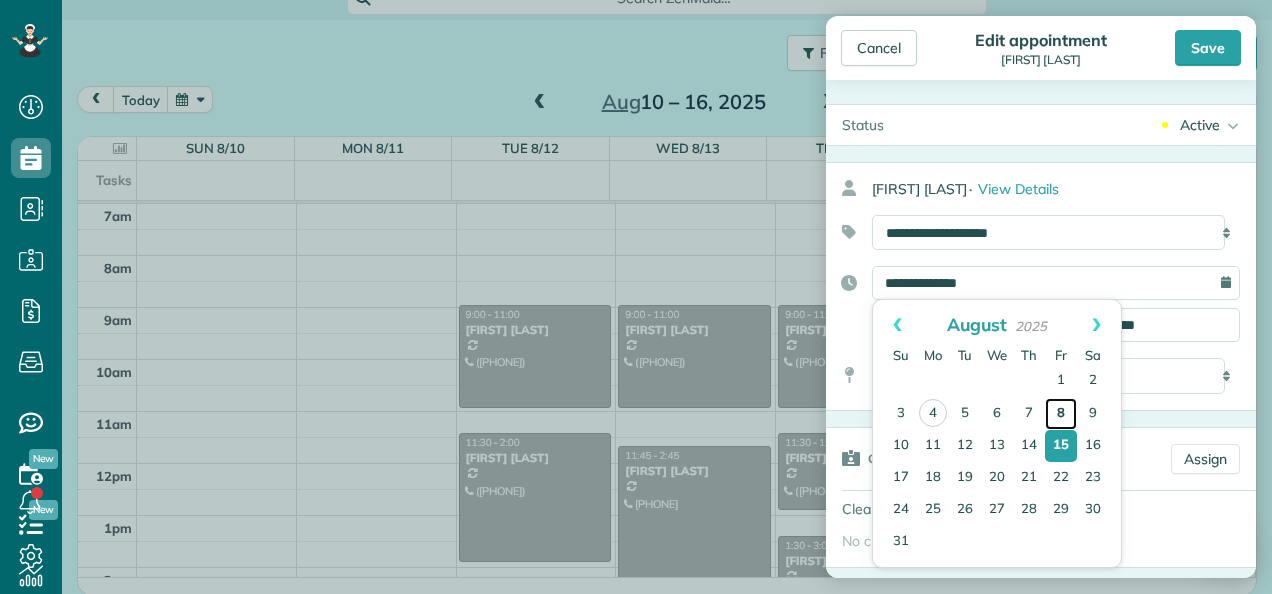 click on "8" at bounding box center (1061, 414) 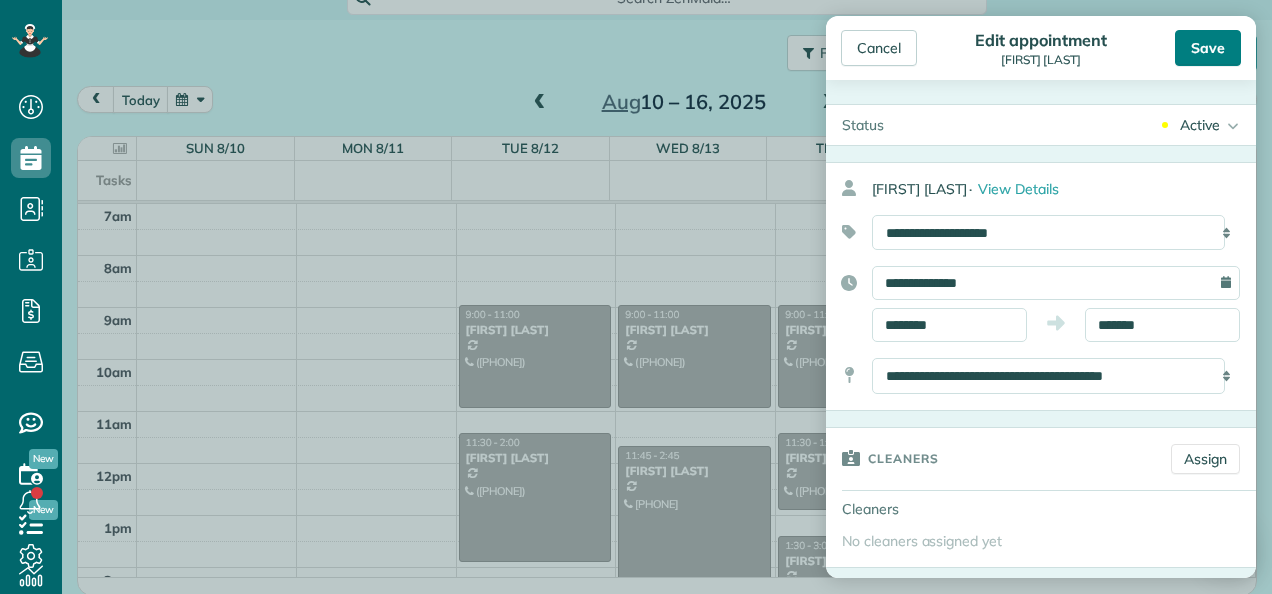 click on "Save" at bounding box center (1208, 48) 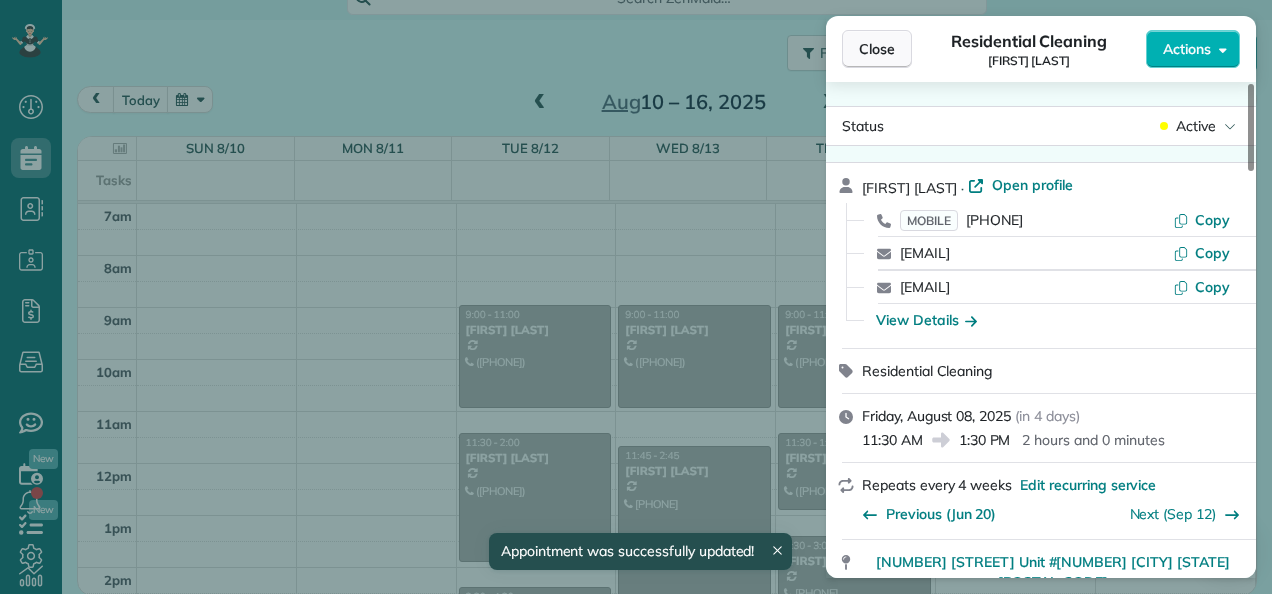 click on "Close" at bounding box center (877, 49) 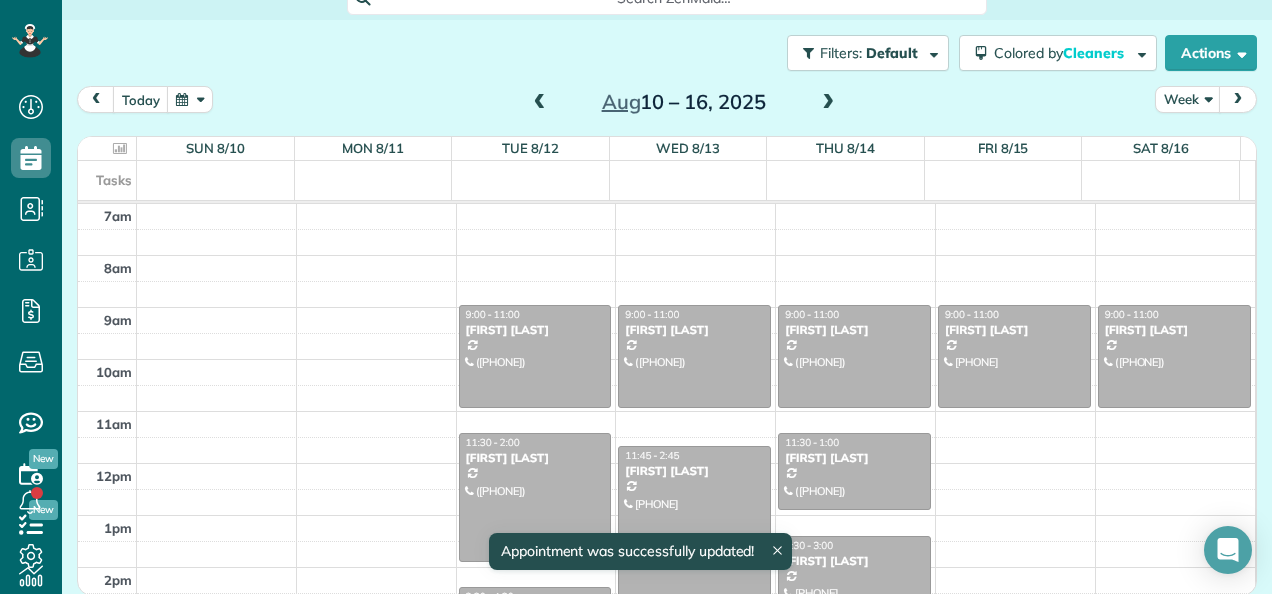click at bounding box center (540, 103) 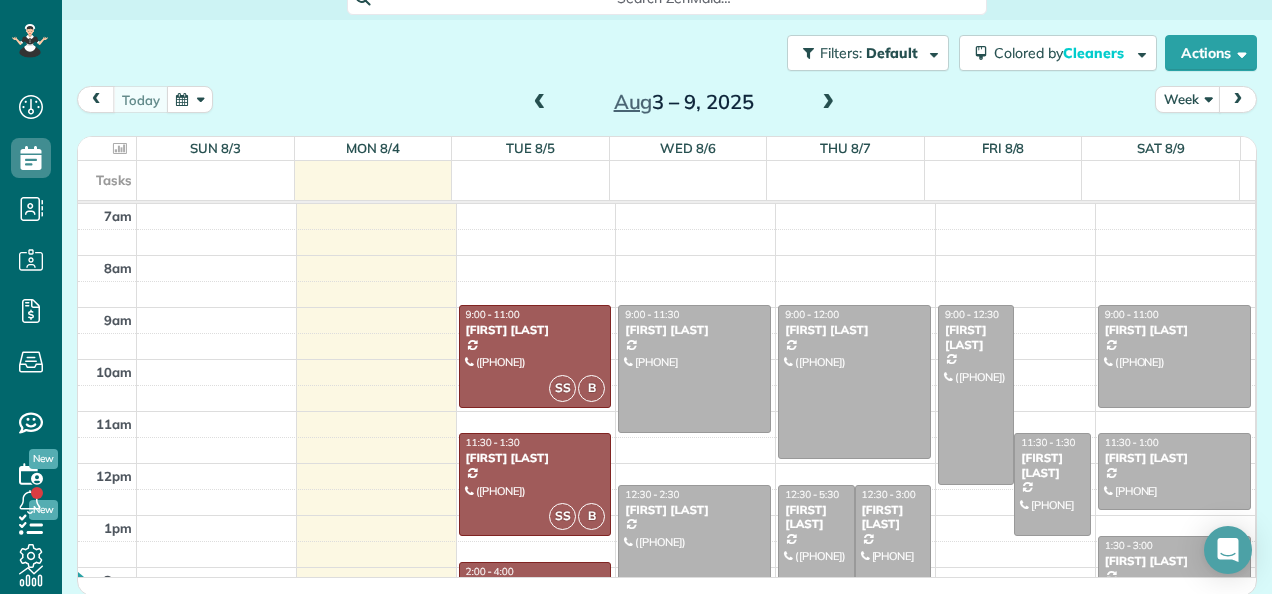 click at bounding box center [893, 549] 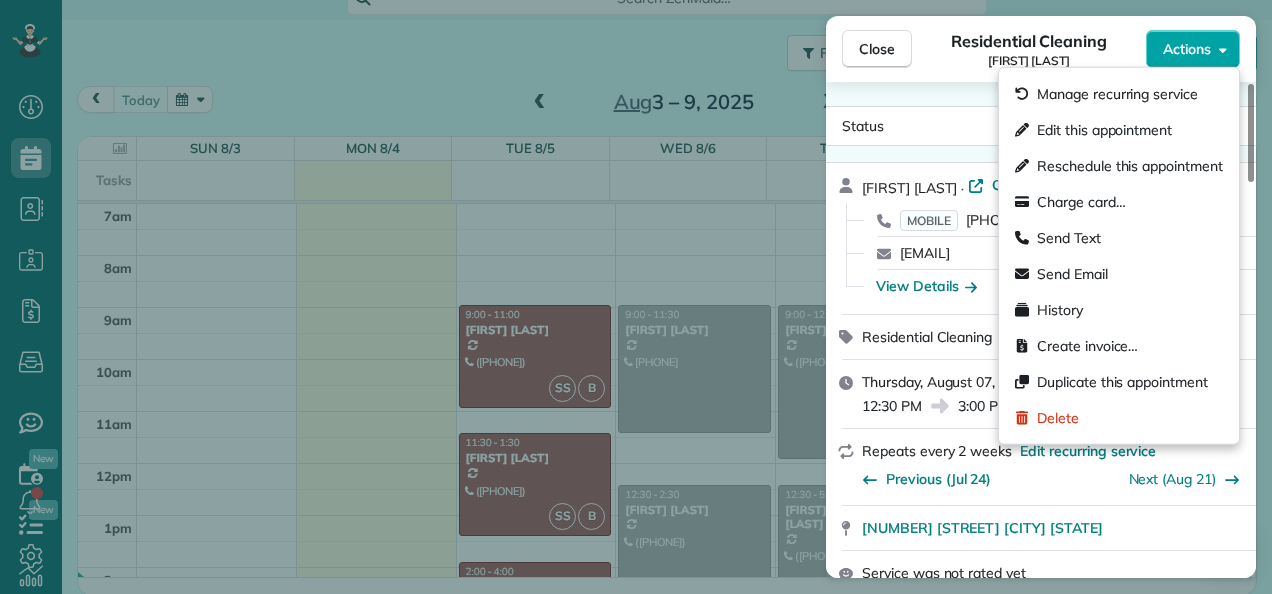 click on "Actions" at bounding box center (1187, 49) 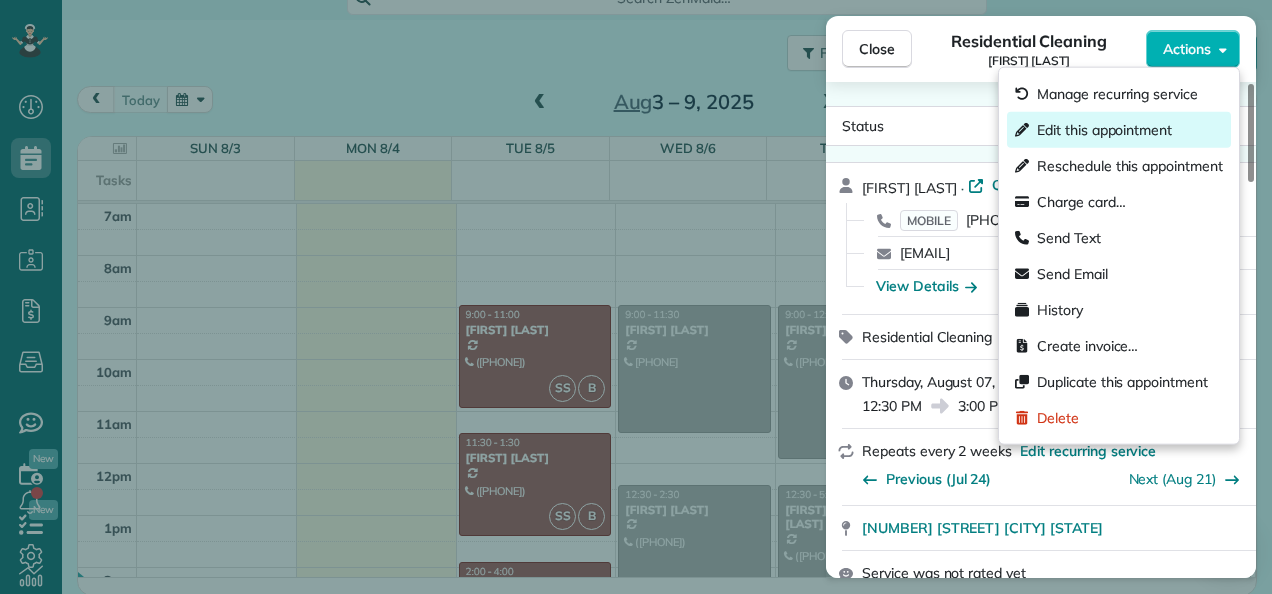 click on "Edit this appointment" at bounding box center (1104, 130) 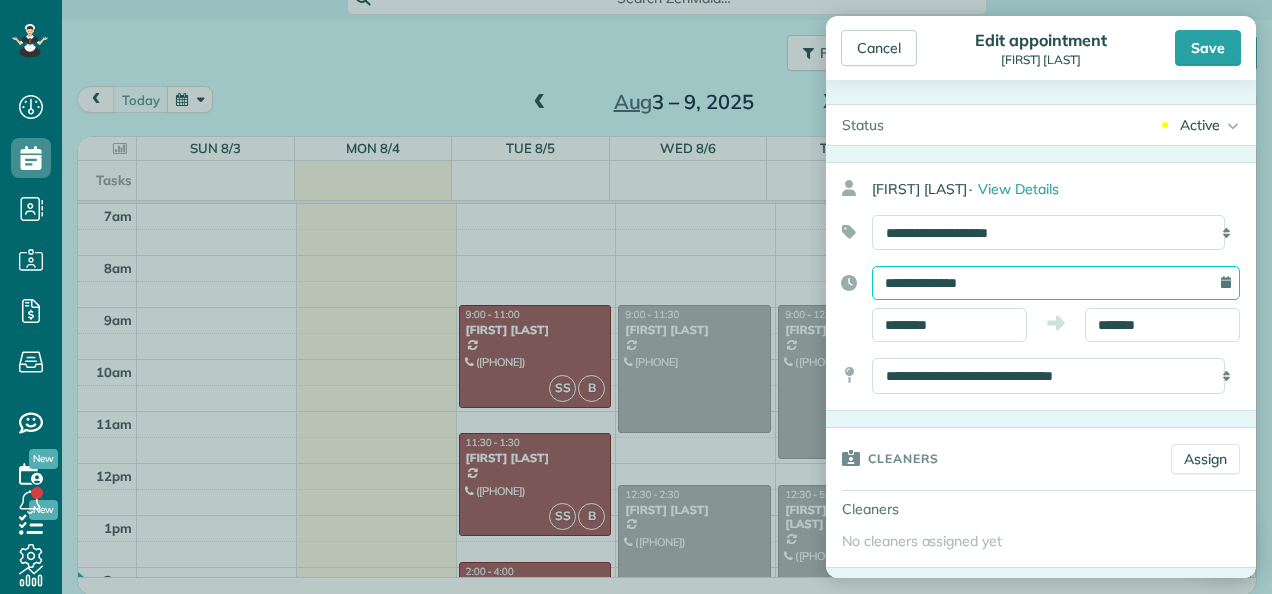 click on "**********" at bounding box center [1056, 283] 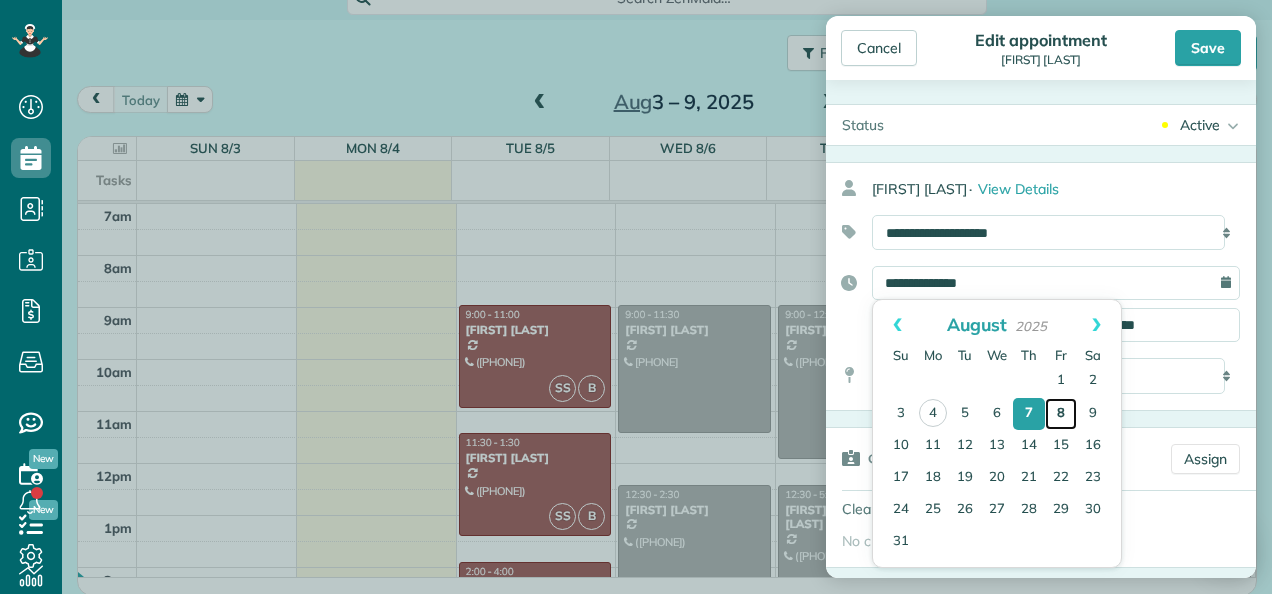 click on "8" at bounding box center (1061, 414) 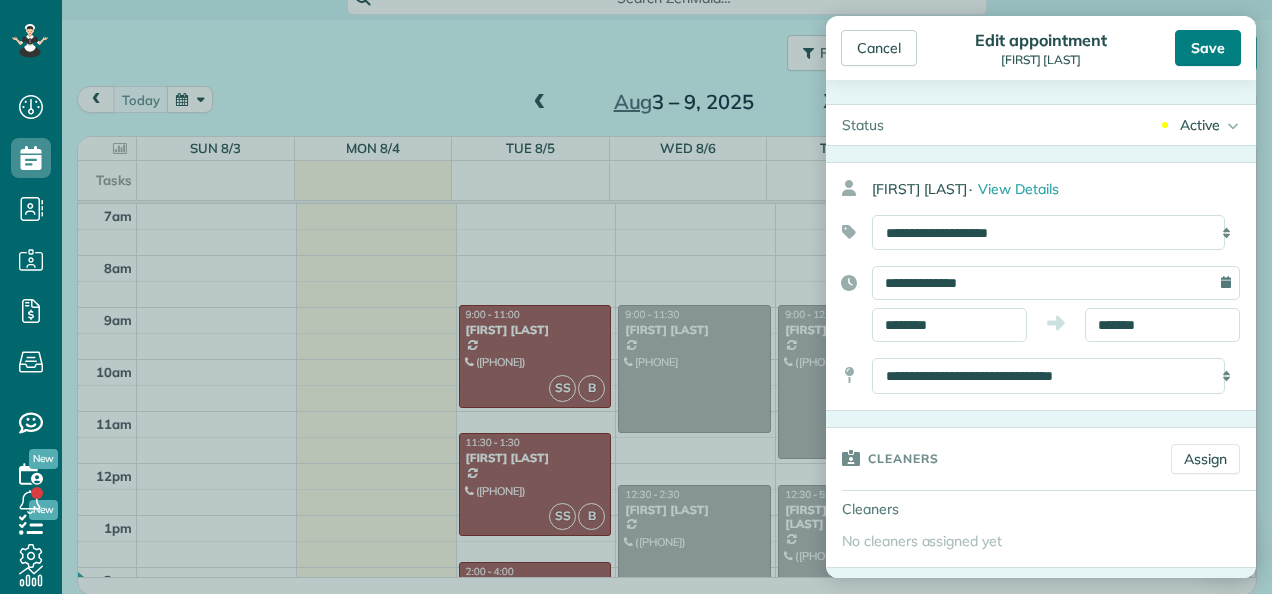 click on "Save" at bounding box center (1208, 48) 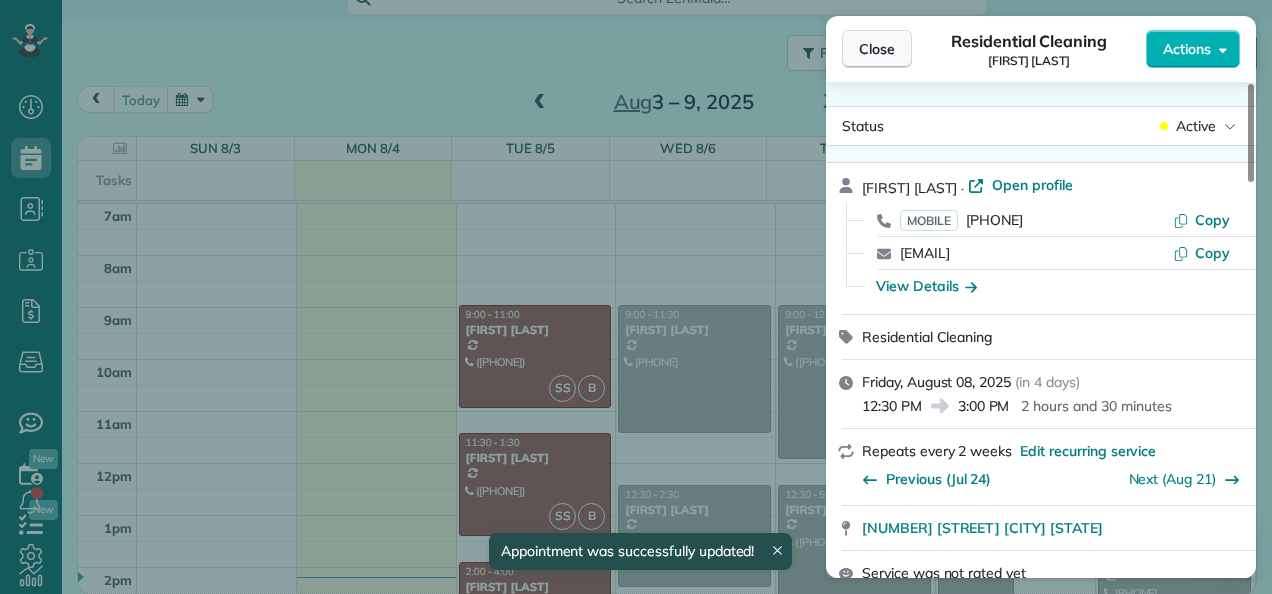 click on "Close" at bounding box center [877, 49] 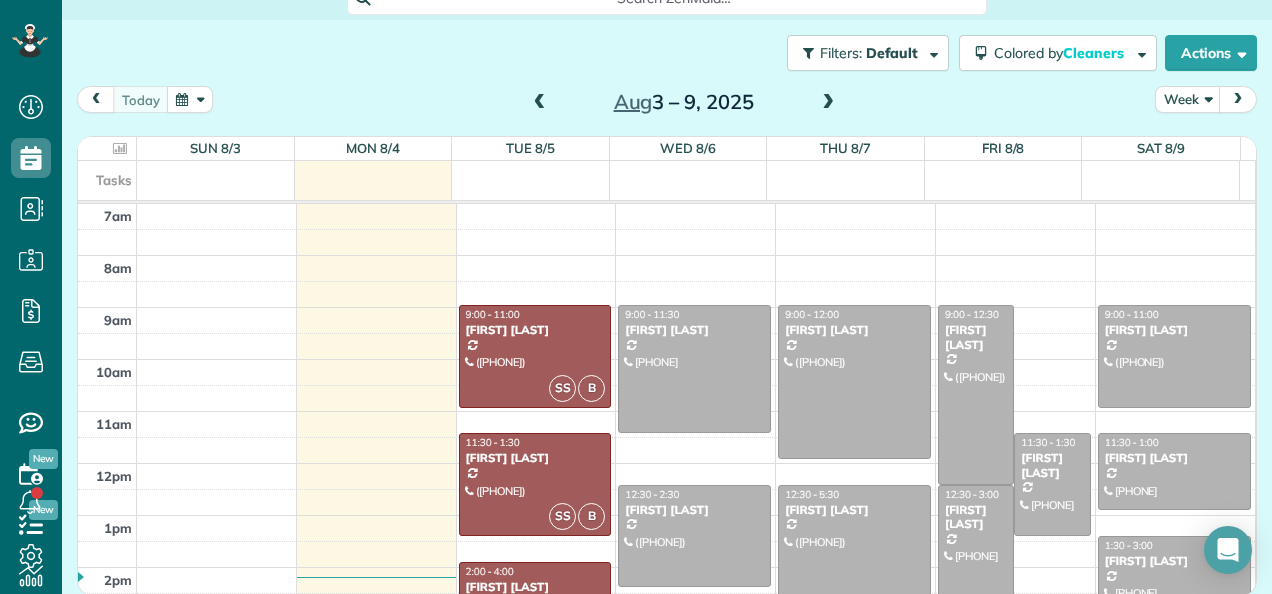 click at bounding box center [976, 549] 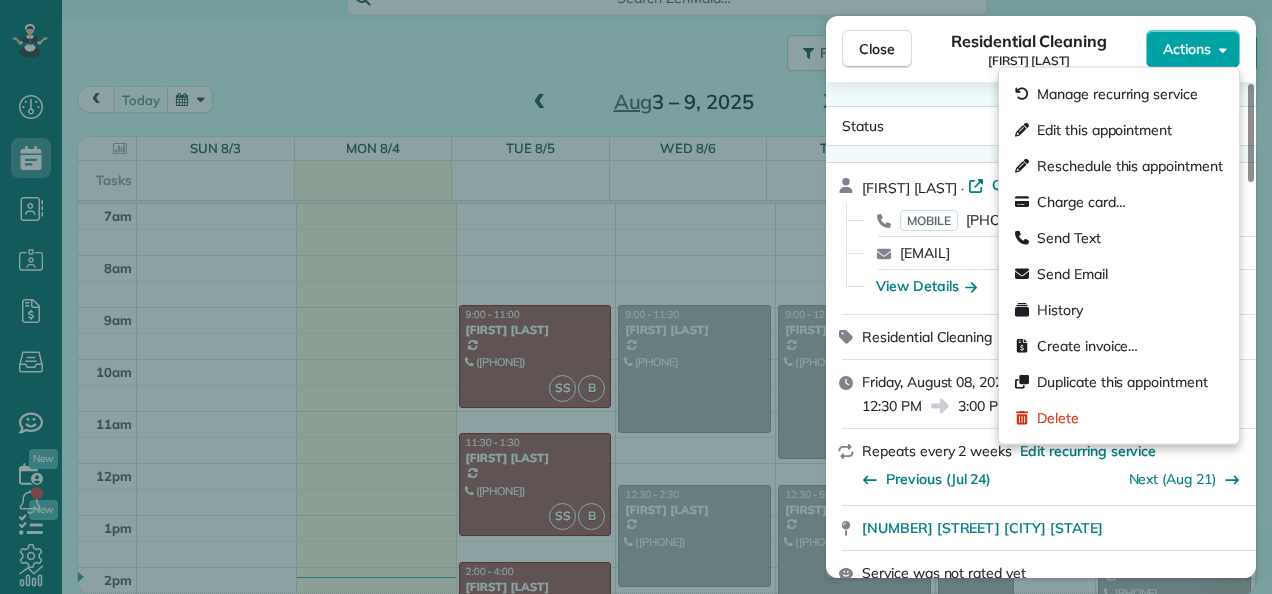 click on "Actions" at bounding box center [1187, 49] 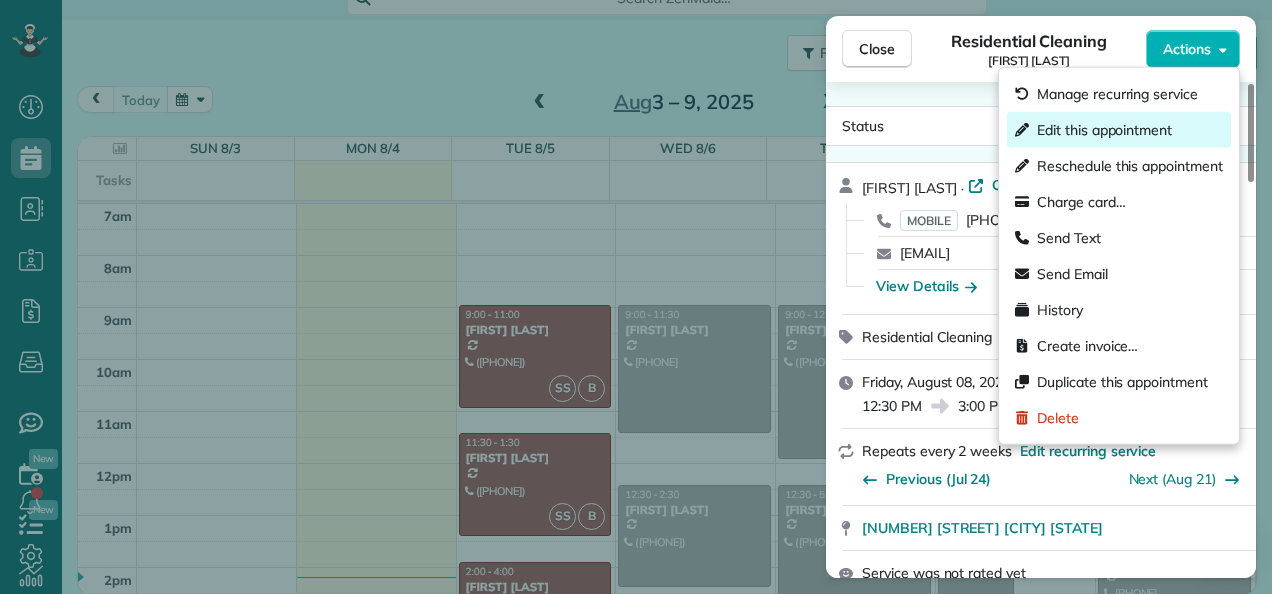 click on "Edit this appointment" at bounding box center [1104, 130] 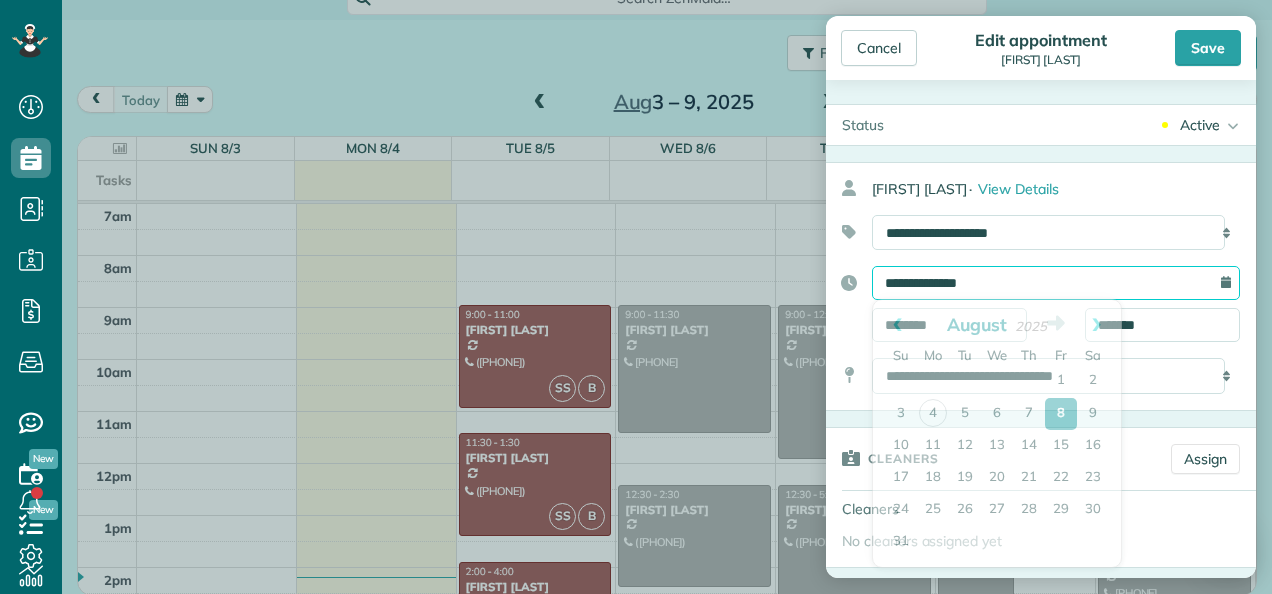 click on "**********" at bounding box center (1056, 283) 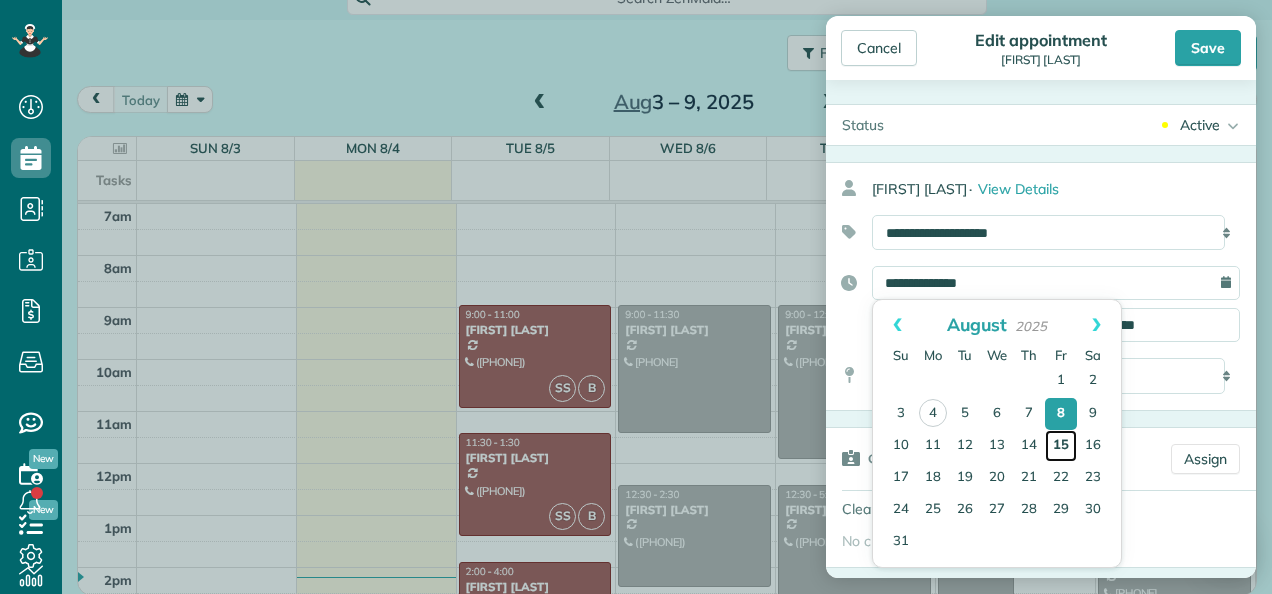 click on "15" at bounding box center (1061, 446) 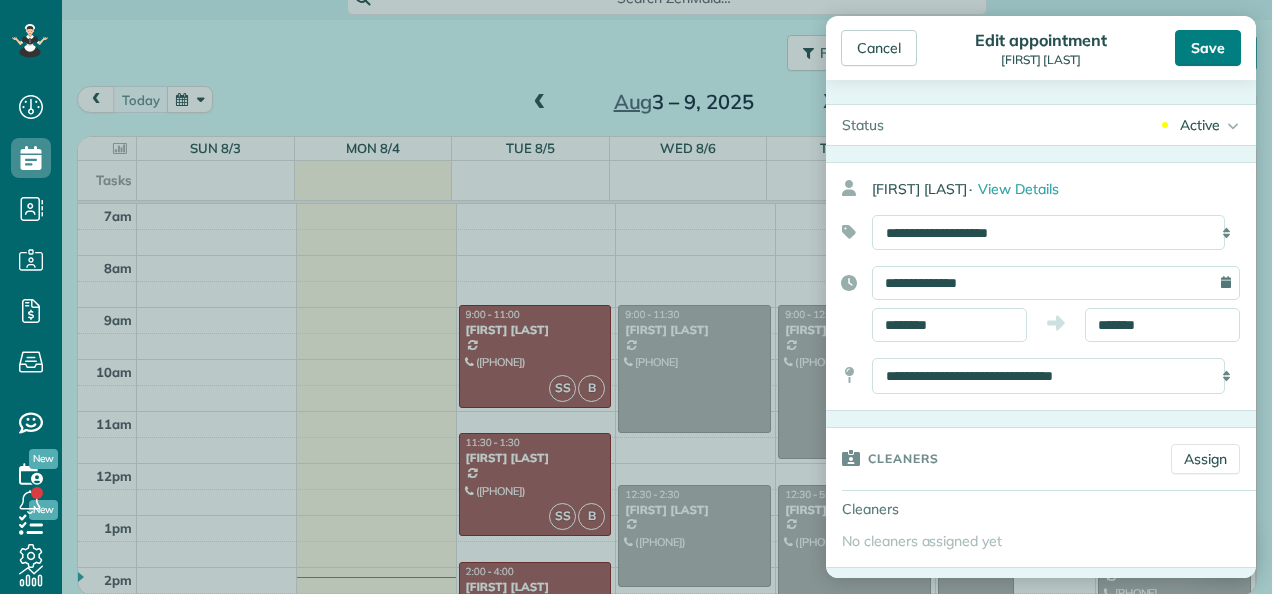 click on "Save" at bounding box center (1208, 48) 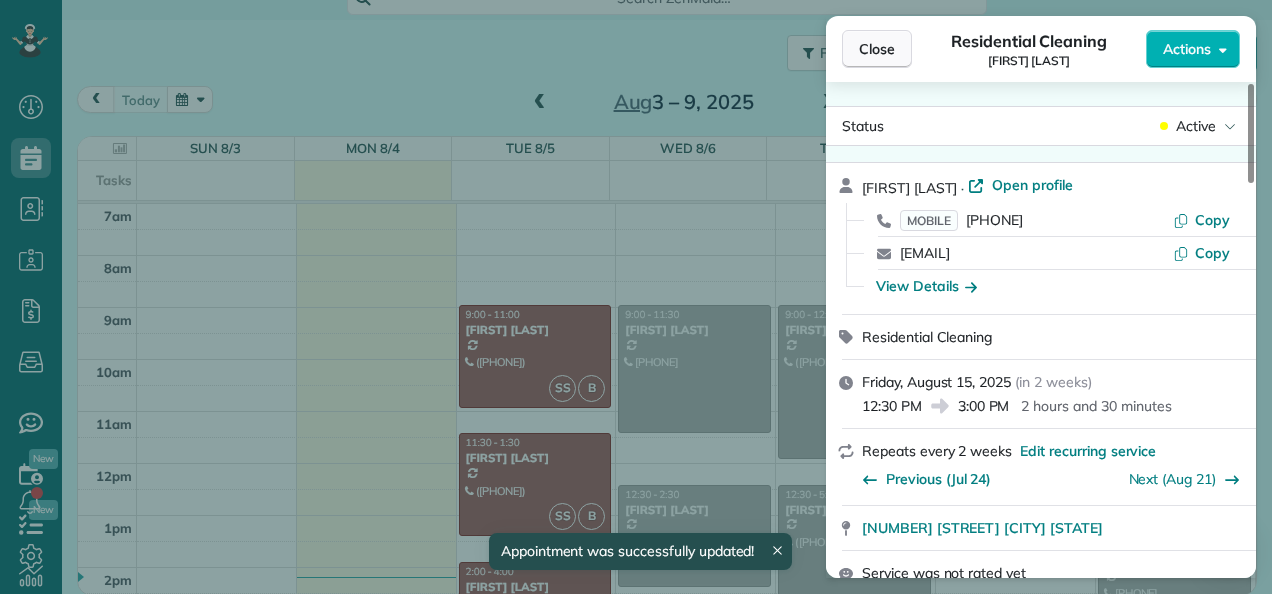 click on "Close" at bounding box center [877, 49] 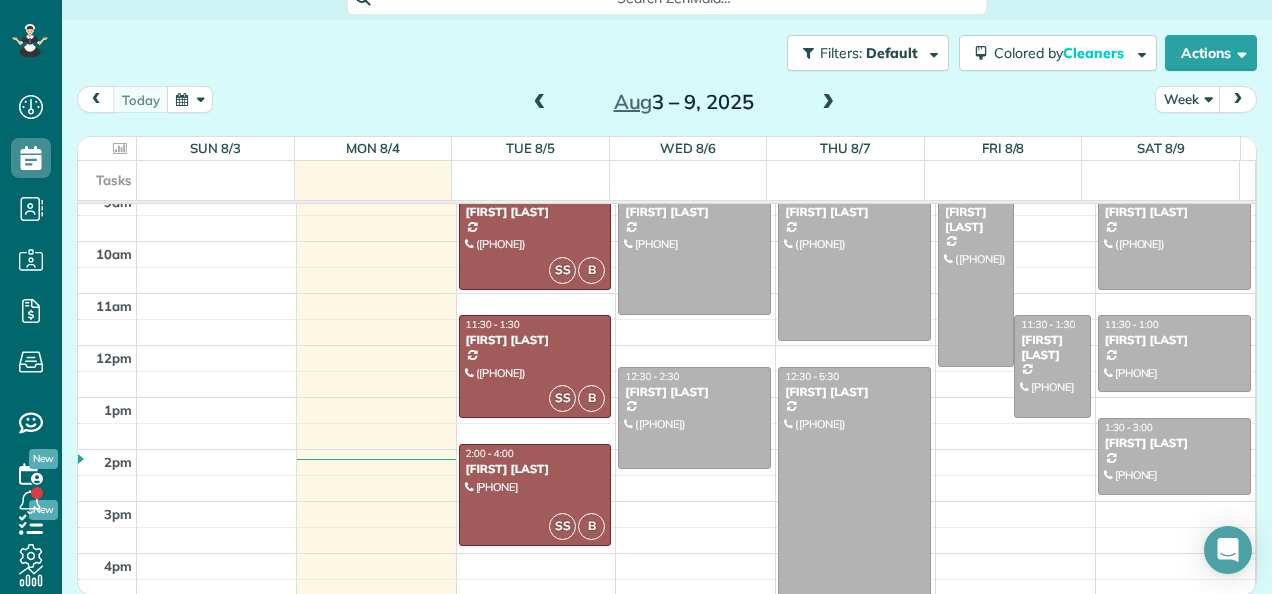 scroll, scrollTop: 224, scrollLeft: 0, axis: vertical 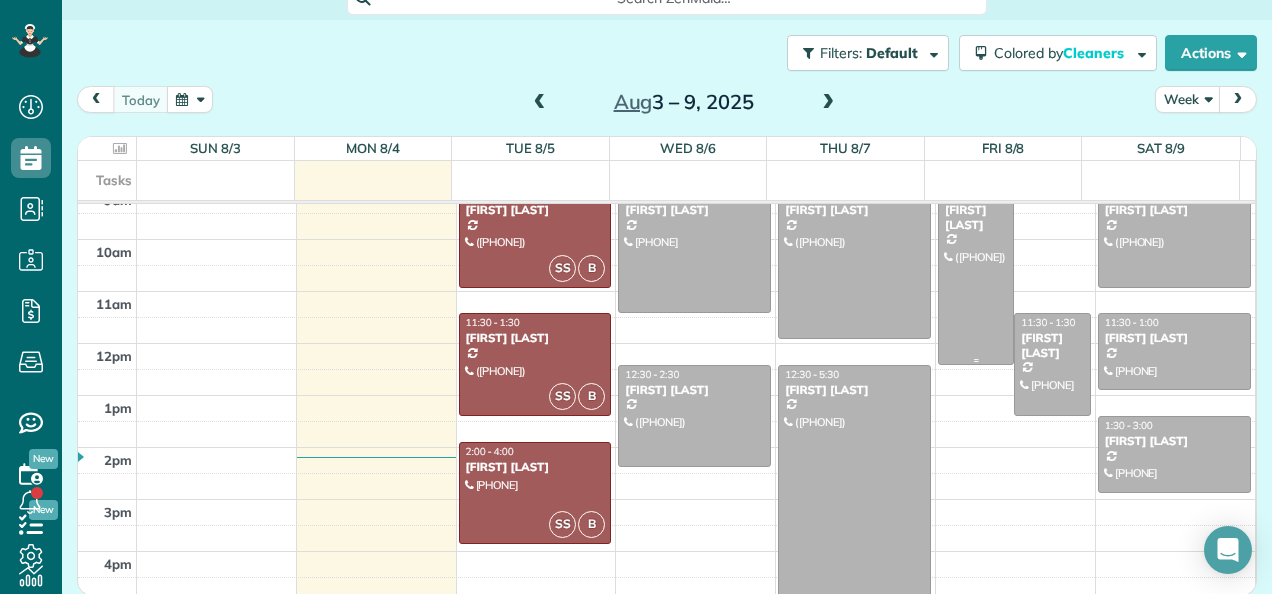 click at bounding box center [976, 275] 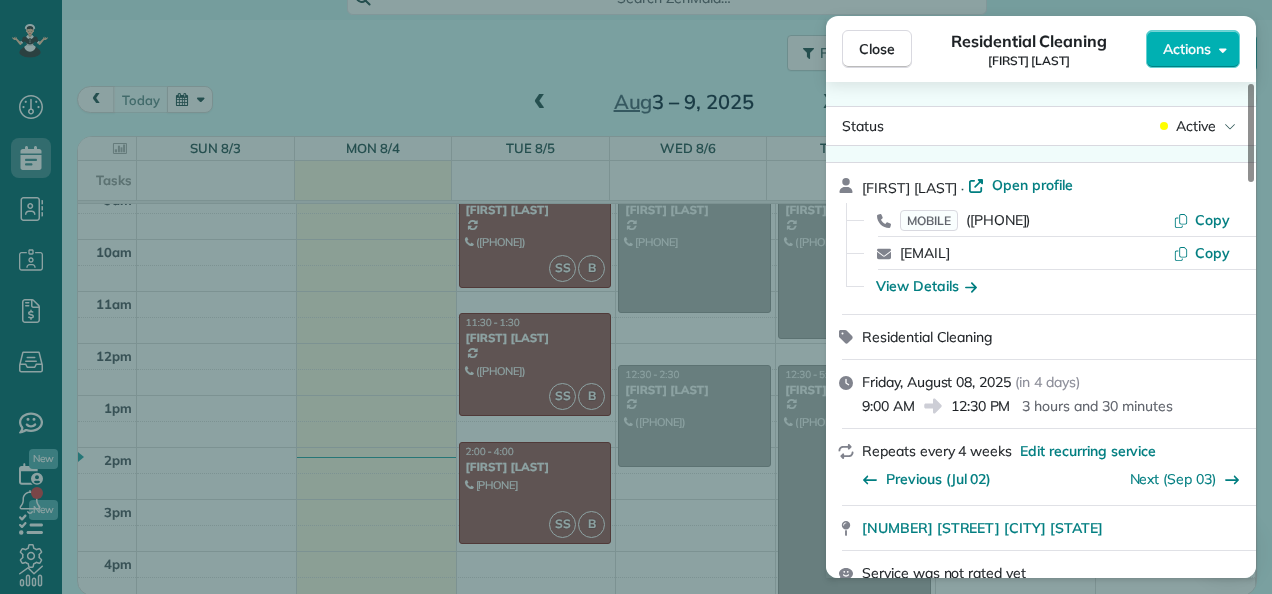 click on "Close Residential Cleaning [FIRST] [LAST] Actions" at bounding box center (1041, 49) 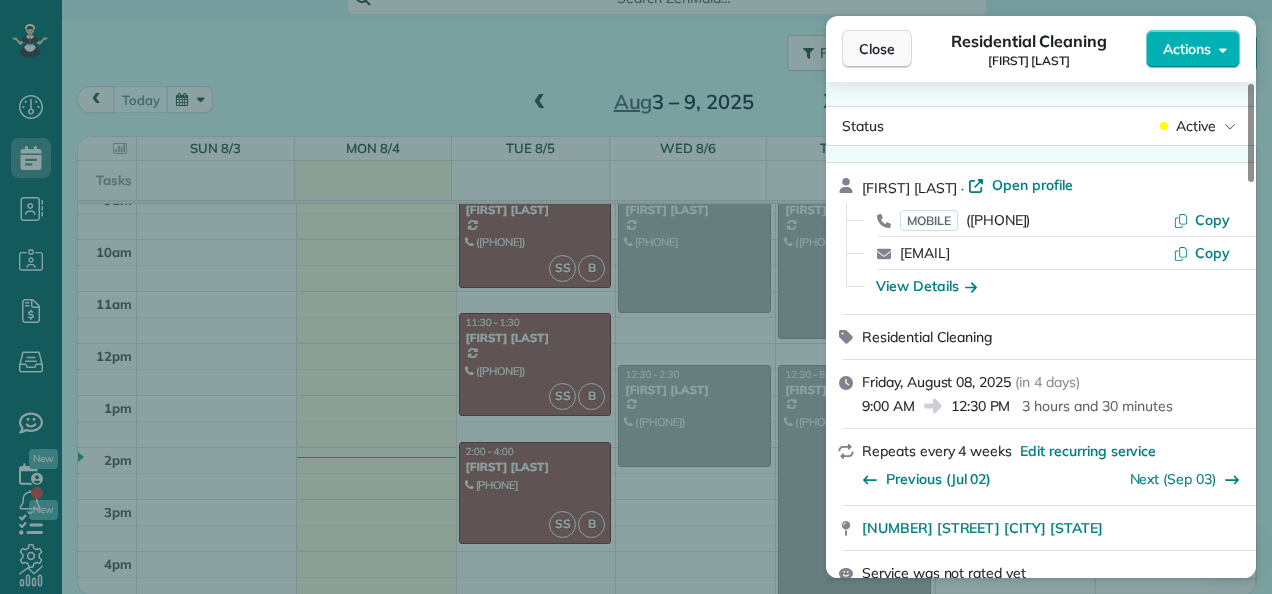 click on "Close" at bounding box center [877, 49] 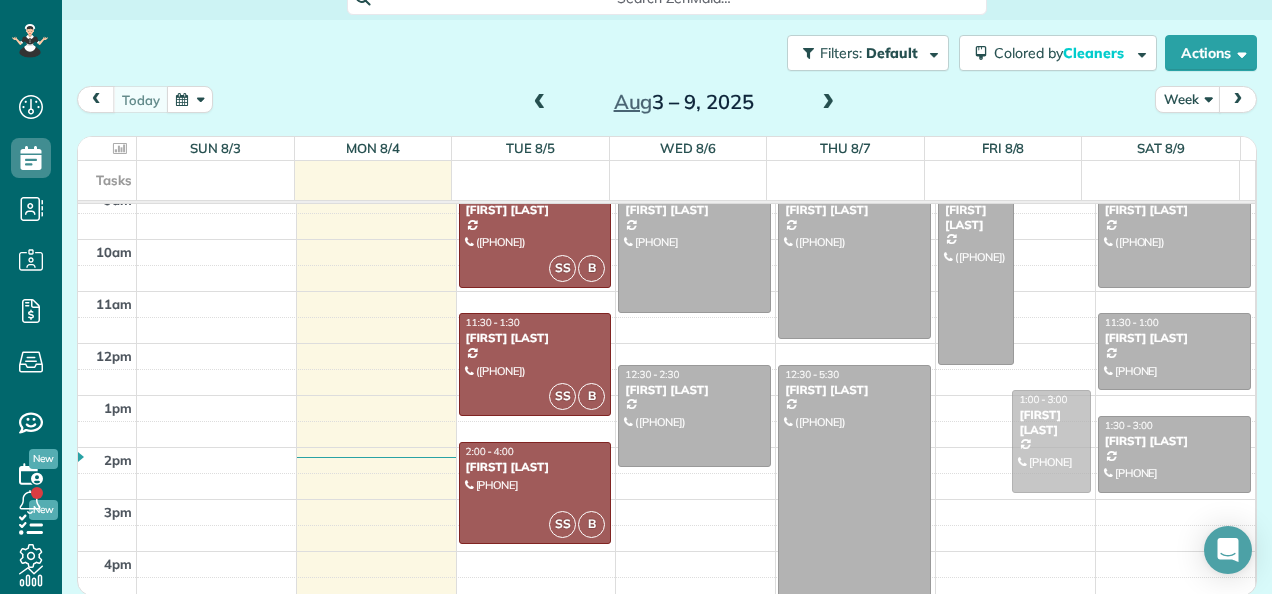 drag, startPoint x: 1040, startPoint y: 358, endPoint x: 995, endPoint y: 437, distance: 90.91754 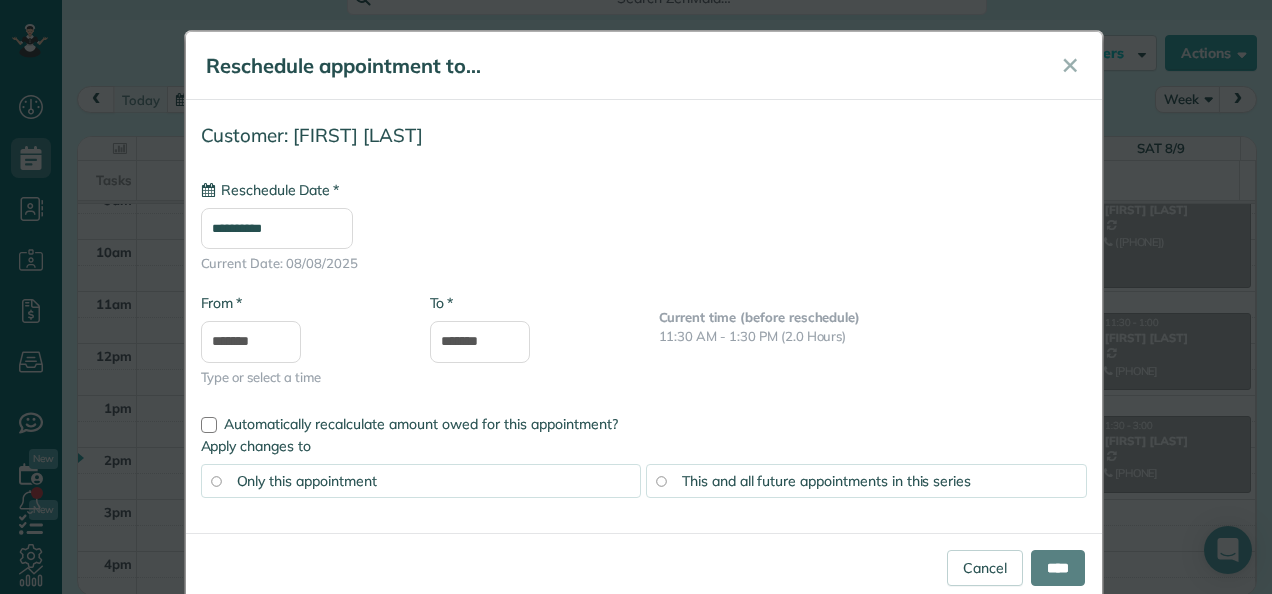type on "**********" 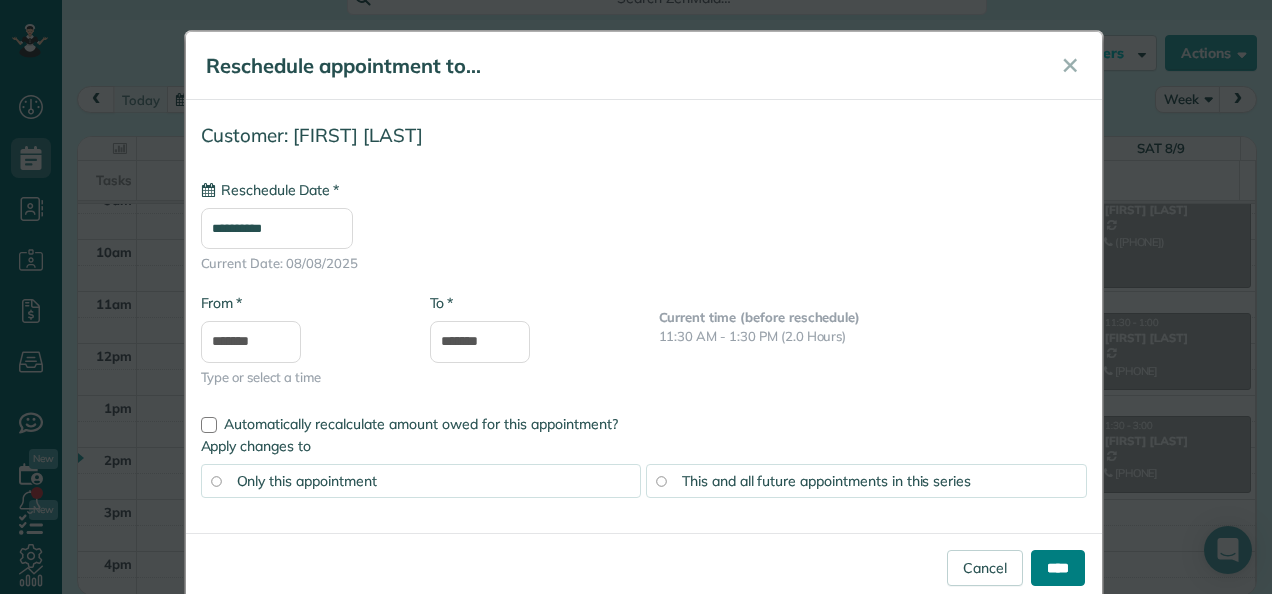 click on "****" at bounding box center [1058, 568] 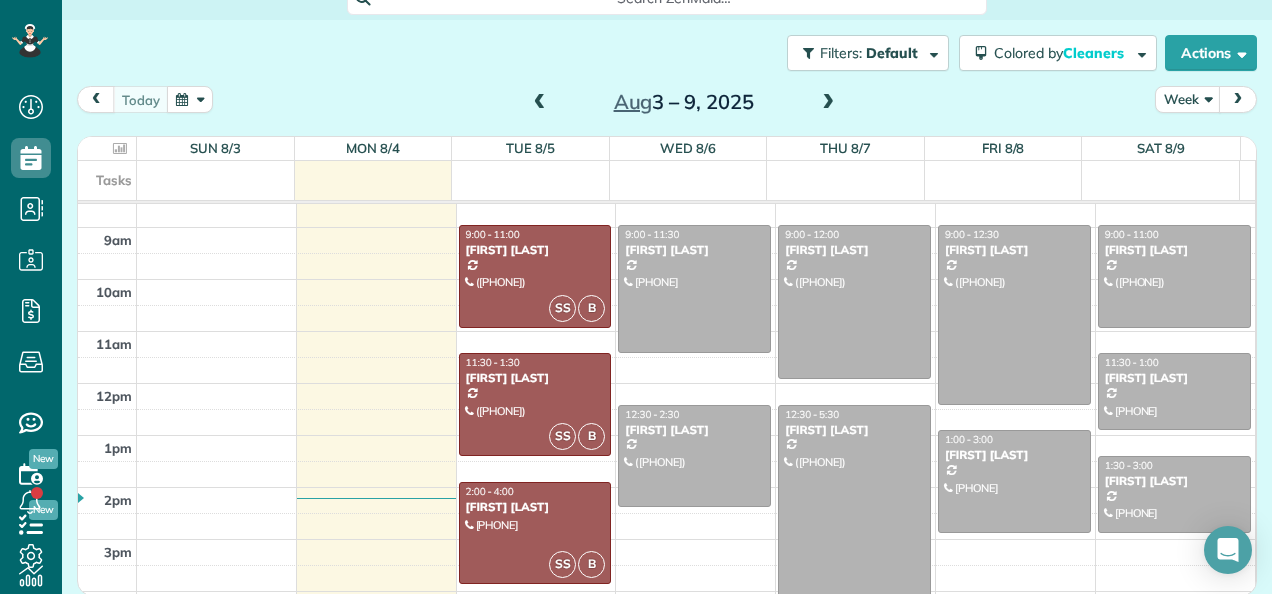 scroll, scrollTop: 144, scrollLeft: 0, axis: vertical 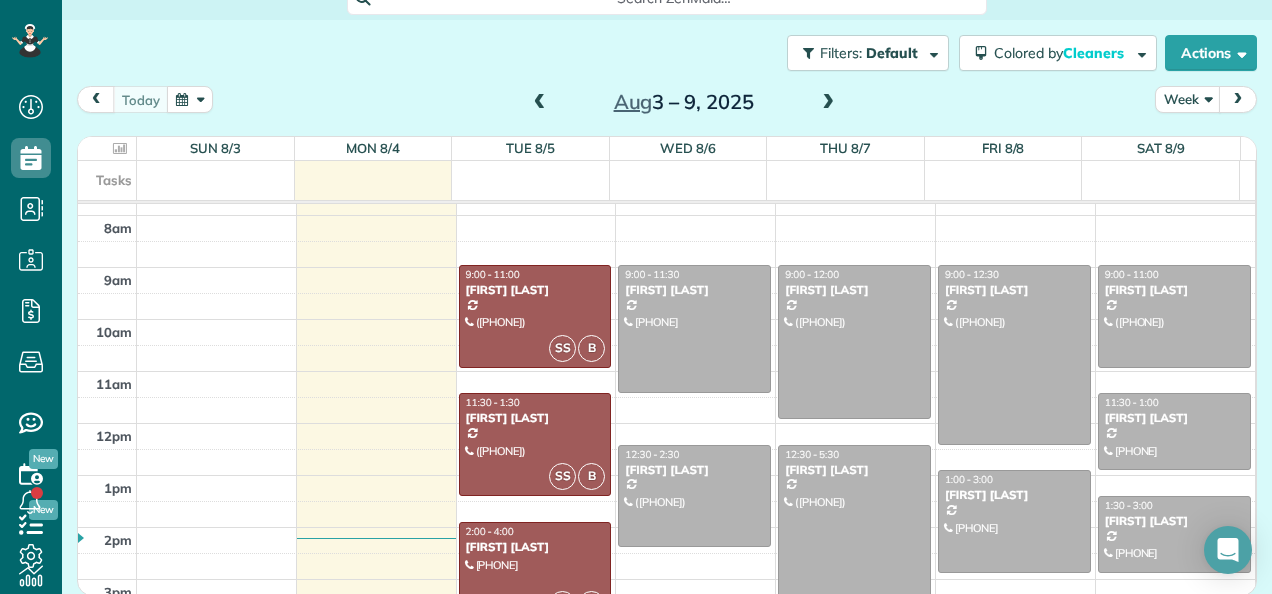 click at bounding box center (828, 103) 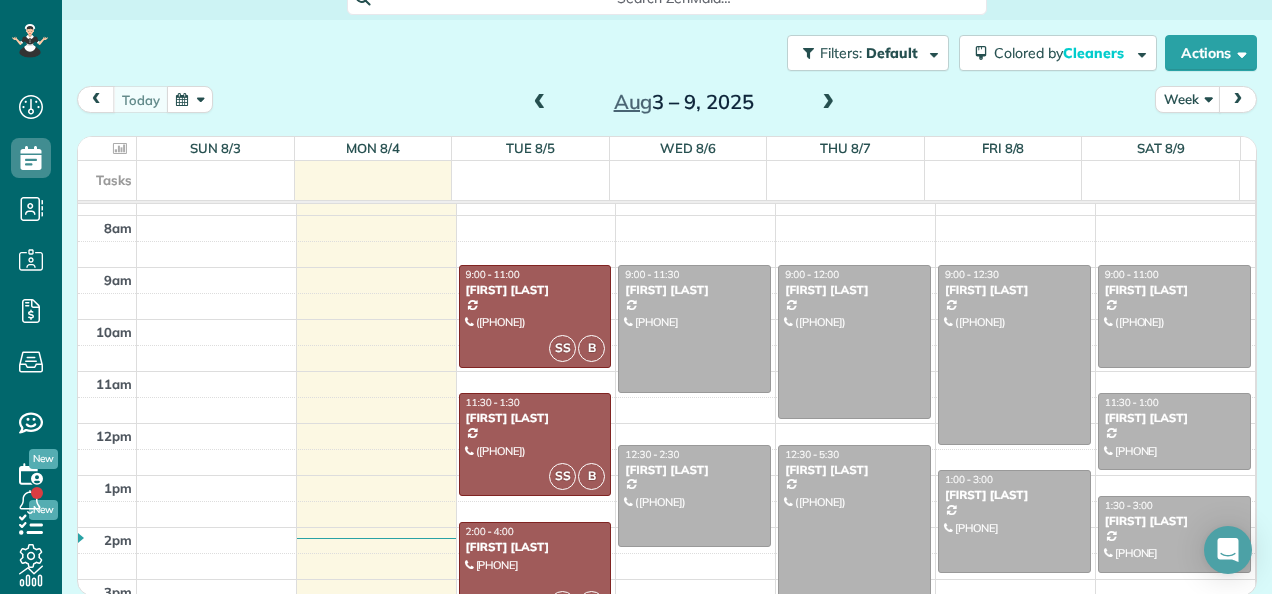 scroll, scrollTop: 104, scrollLeft: 0, axis: vertical 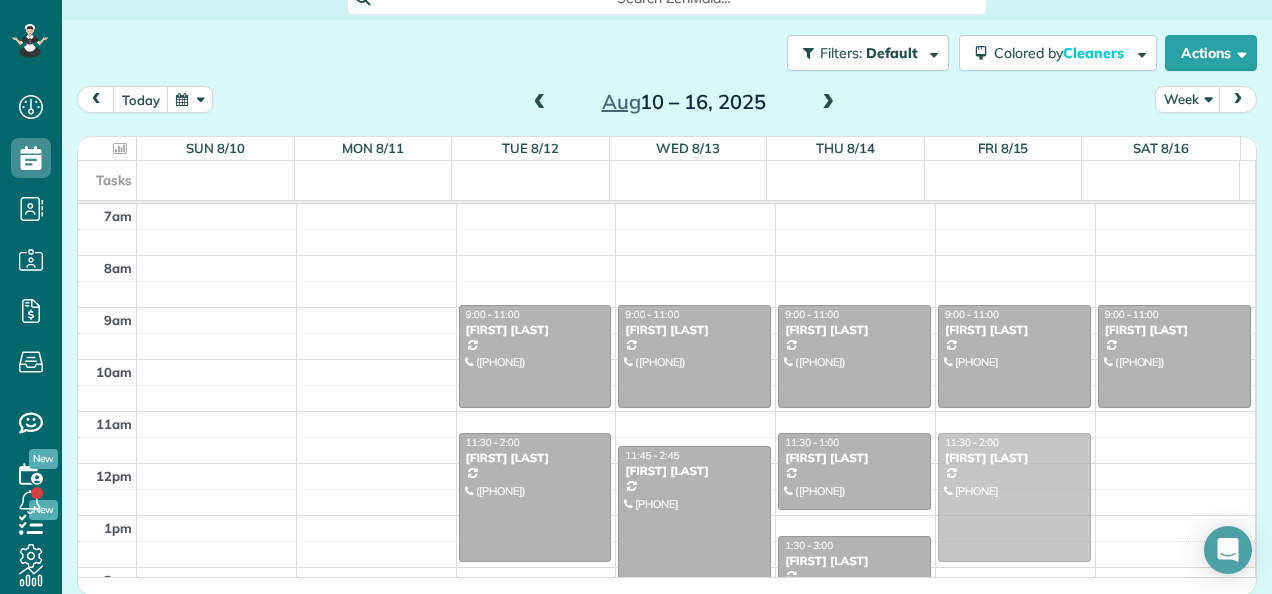 drag, startPoint x: 1015, startPoint y: 510, endPoint x: 1014, endPoint y: 464, distance: 46.010868 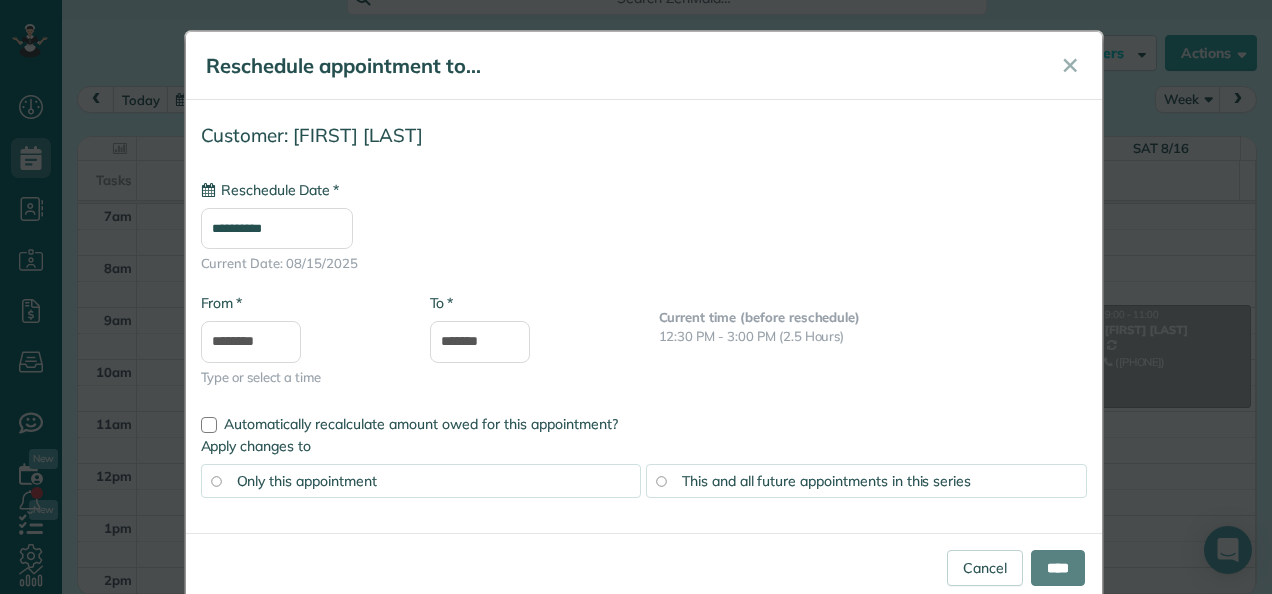 type on "**********" 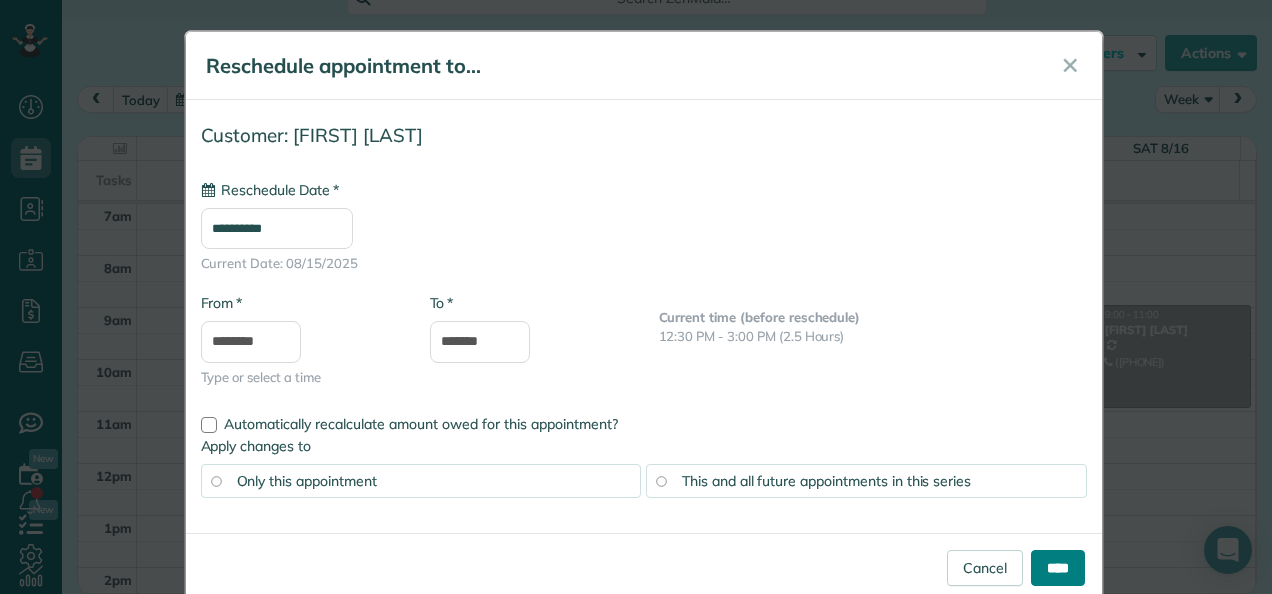 click on "****" at bounding box center (1058, 568) 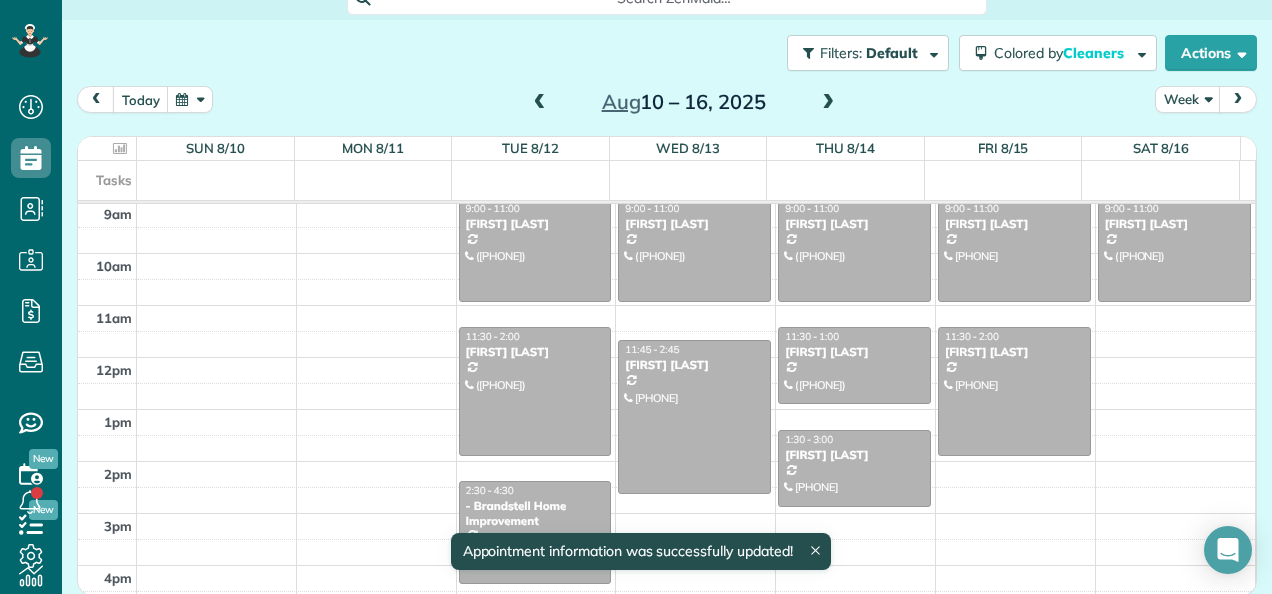 scroll, scrollTop: 224, scrollLeft: 0, axis: vertical 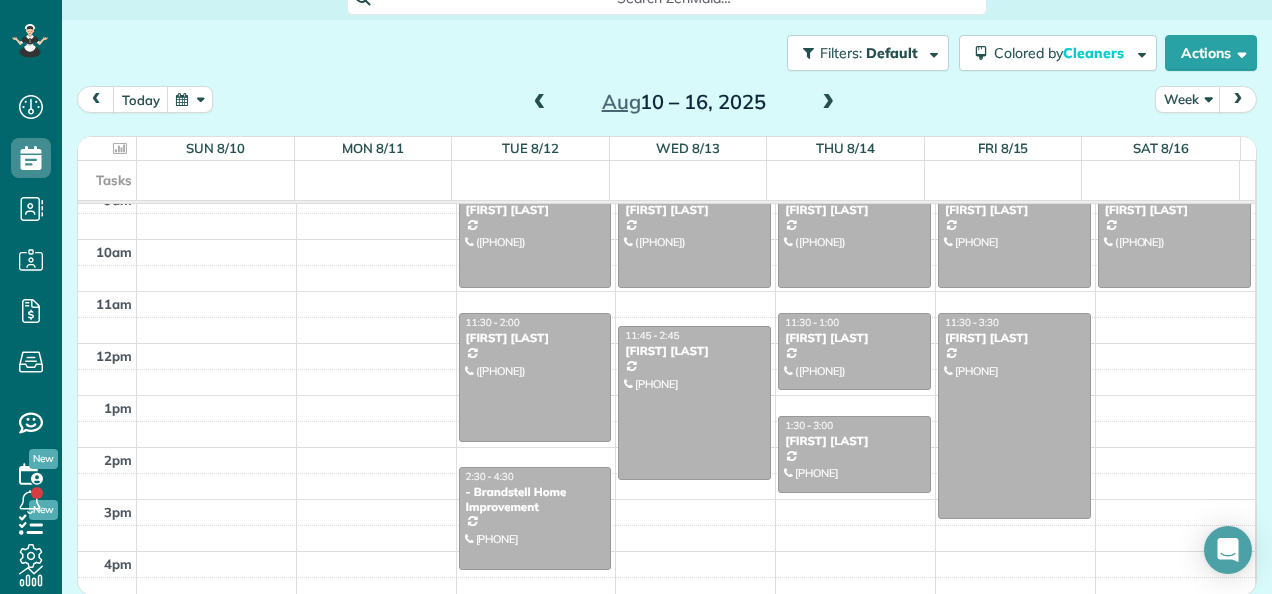 drag, startPoint x: 990, startPoint y: 433, endPoint x: 994, endPoint y: 512, distance: 79.101204 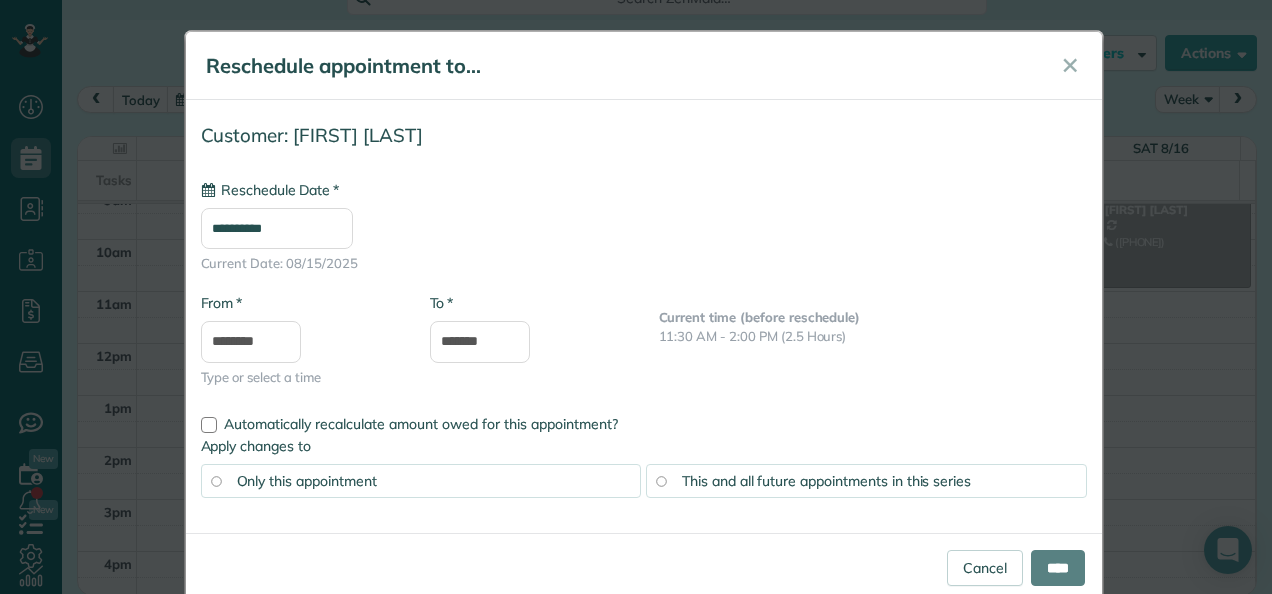 type on "**********" 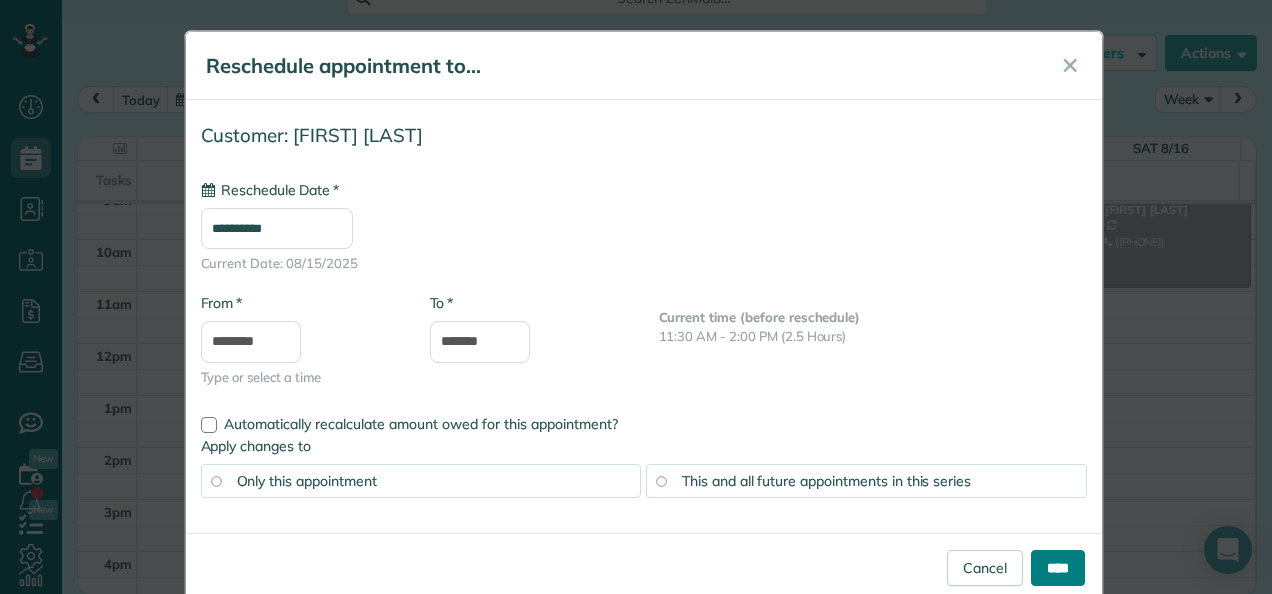 click on "****" at bounding box center (1058, 568) 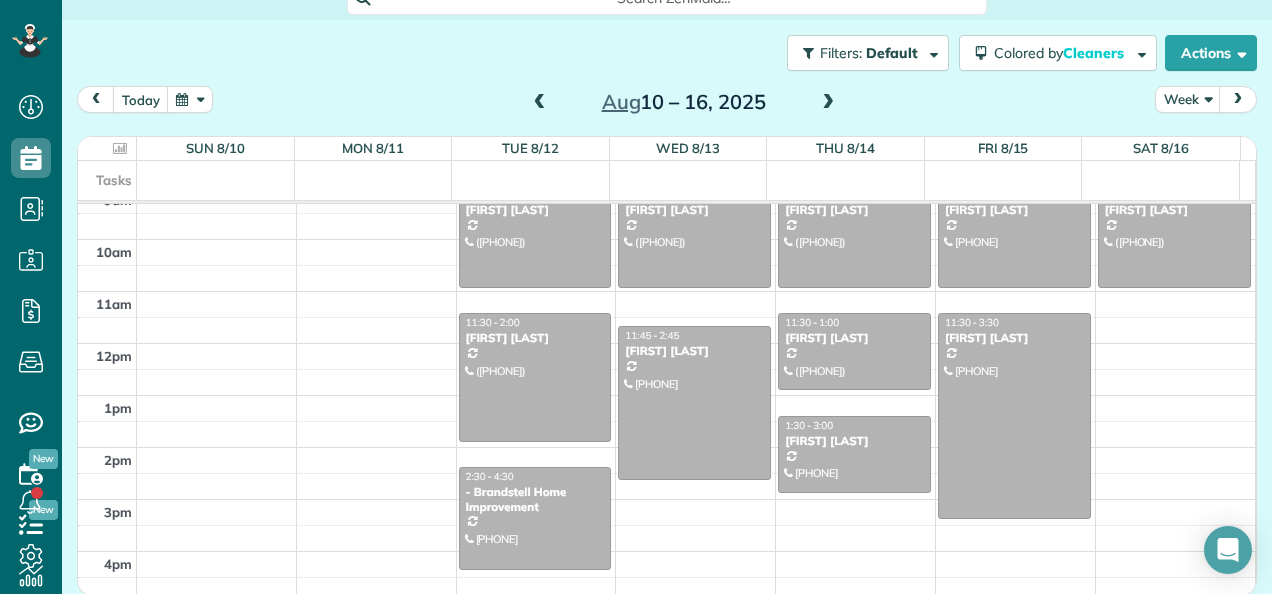click at bounding box center [540, 103] 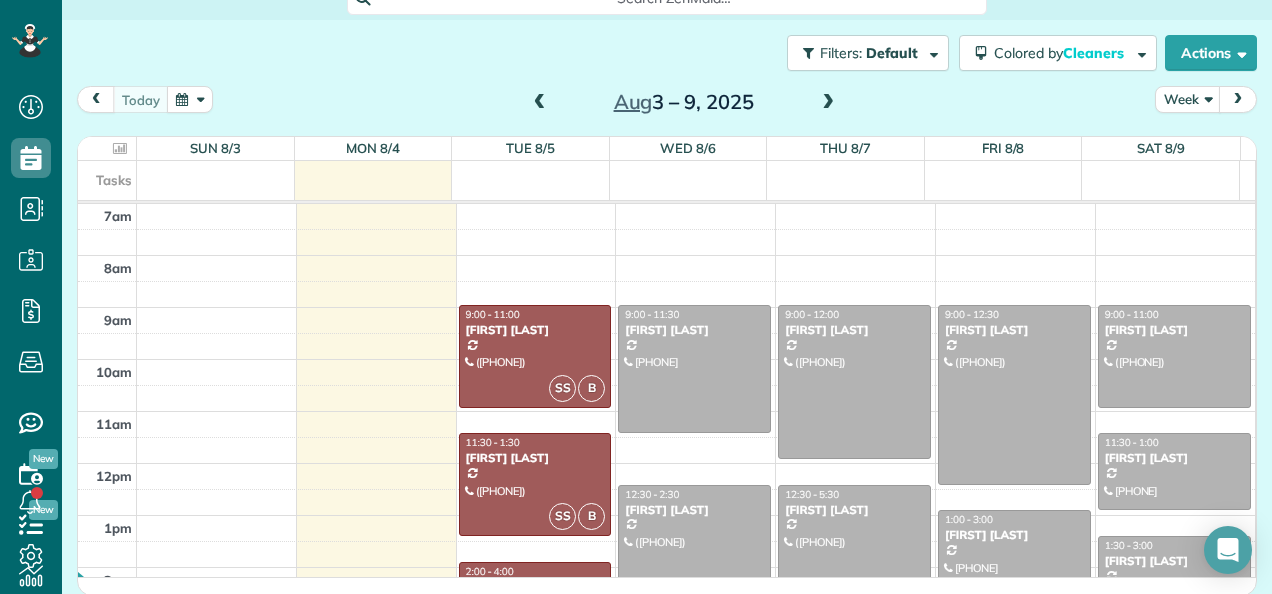 scroll, scrollTop: 26, scrollLeft: 0, axis: vertical 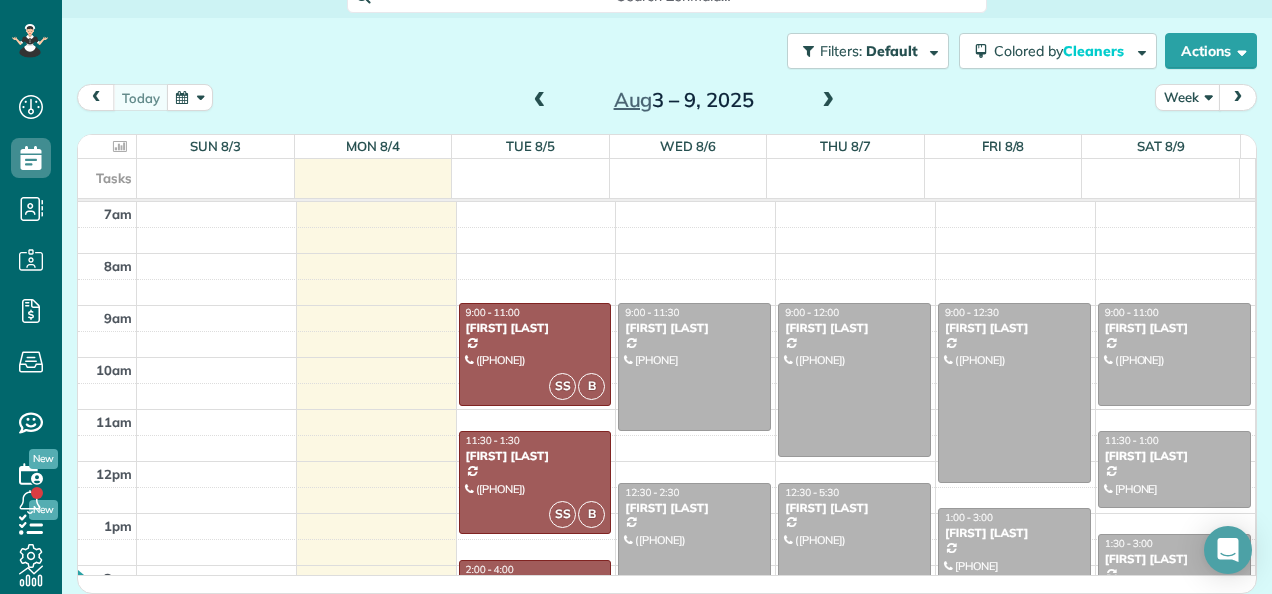 click at bounding box center (540, 101) 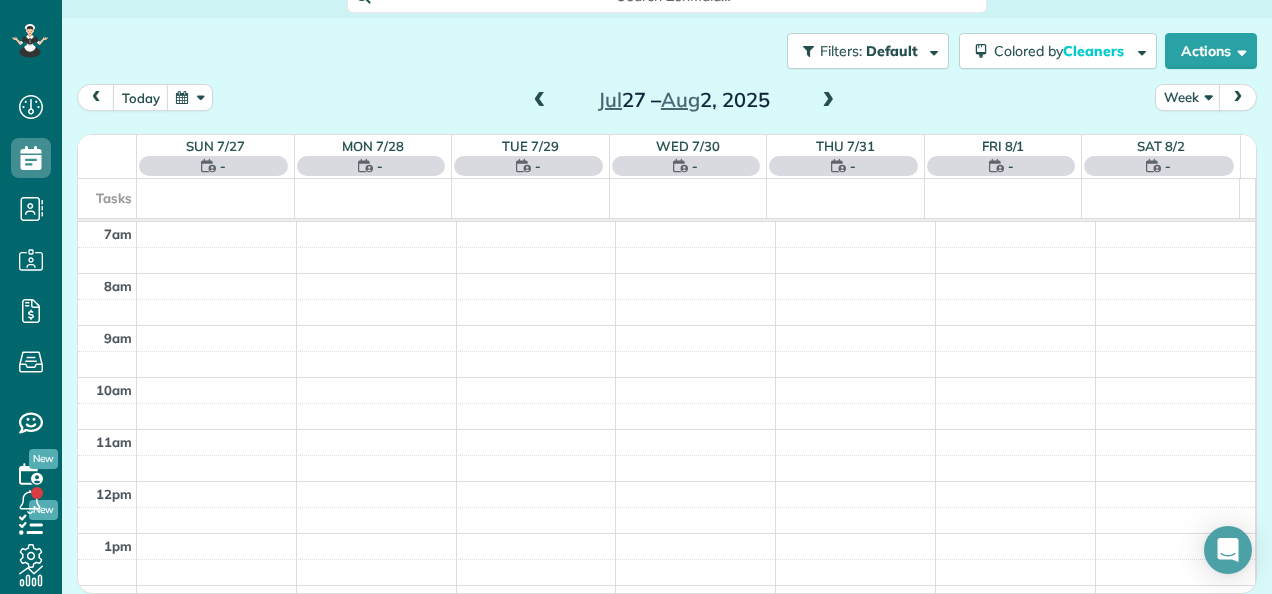 scroll, scrollTop: 24, scrollLeft: 0, axis: vertical 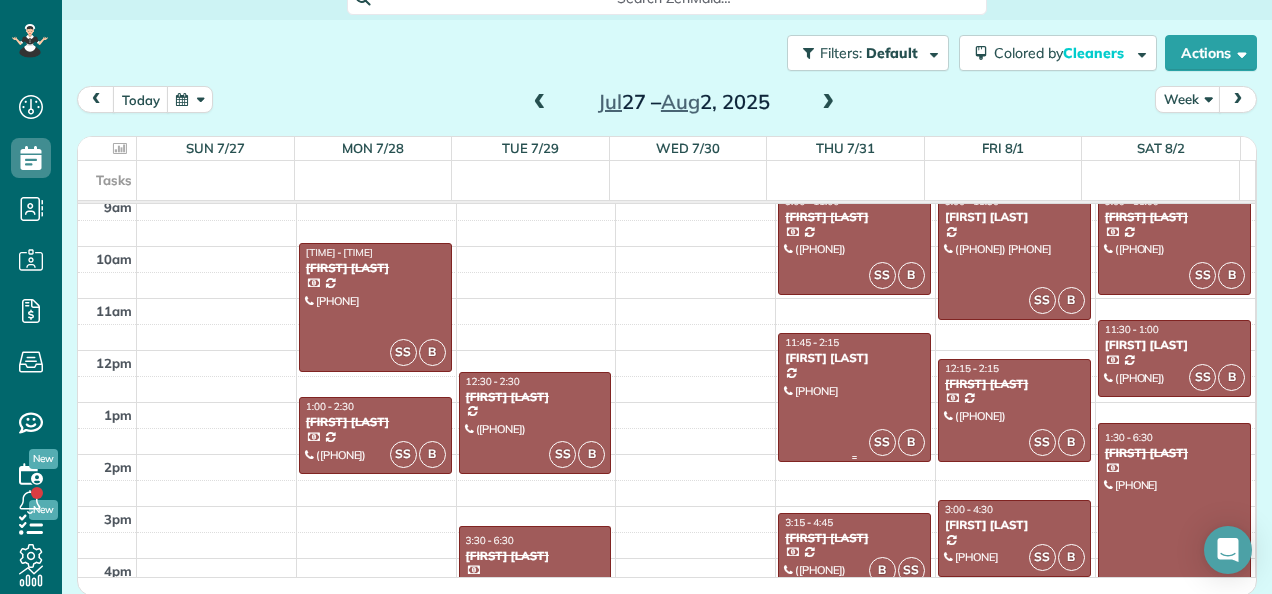 click at bounding box center [854, 397] 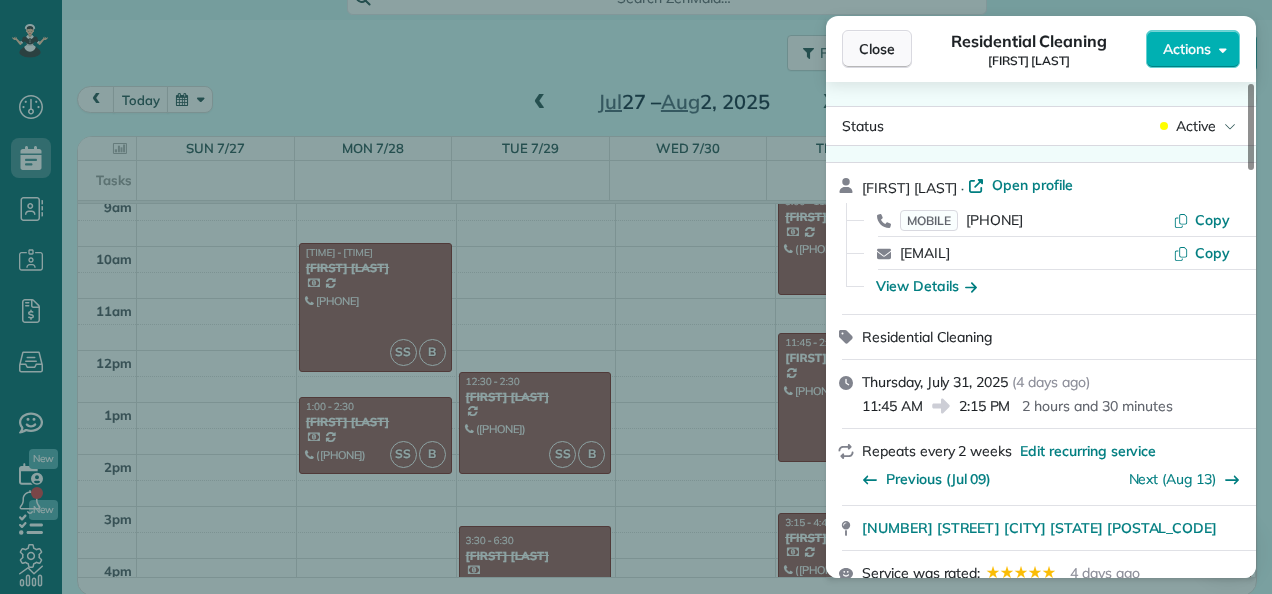 click on "Close" at bounding box center (877, 49) 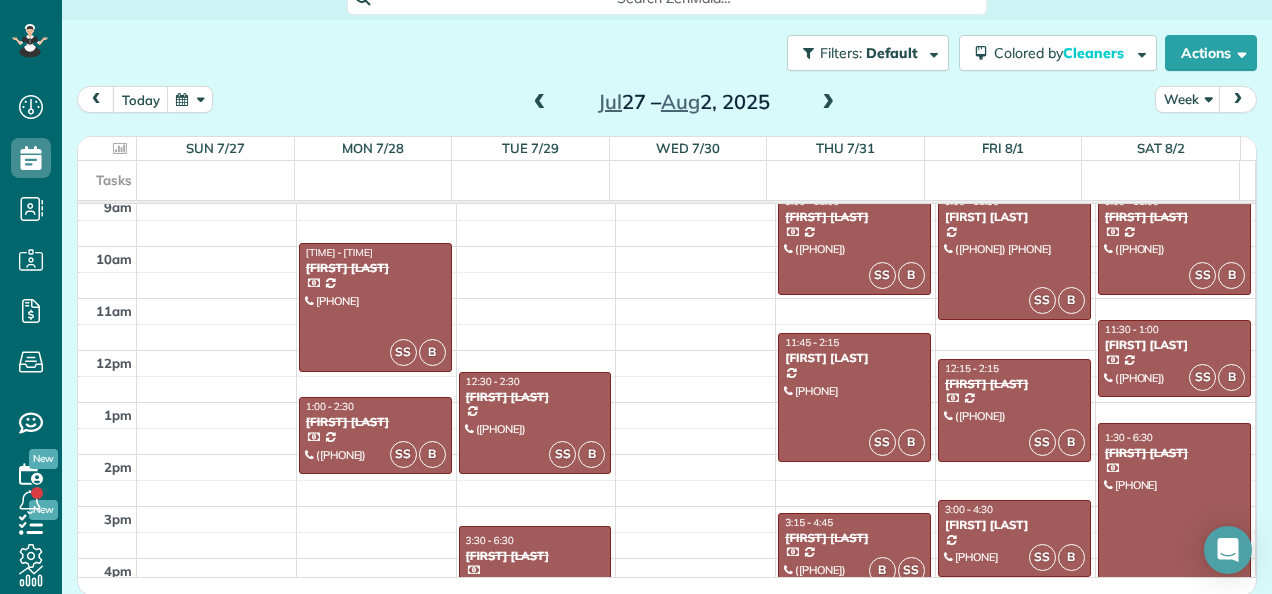 click at bounding box center [828, 103] 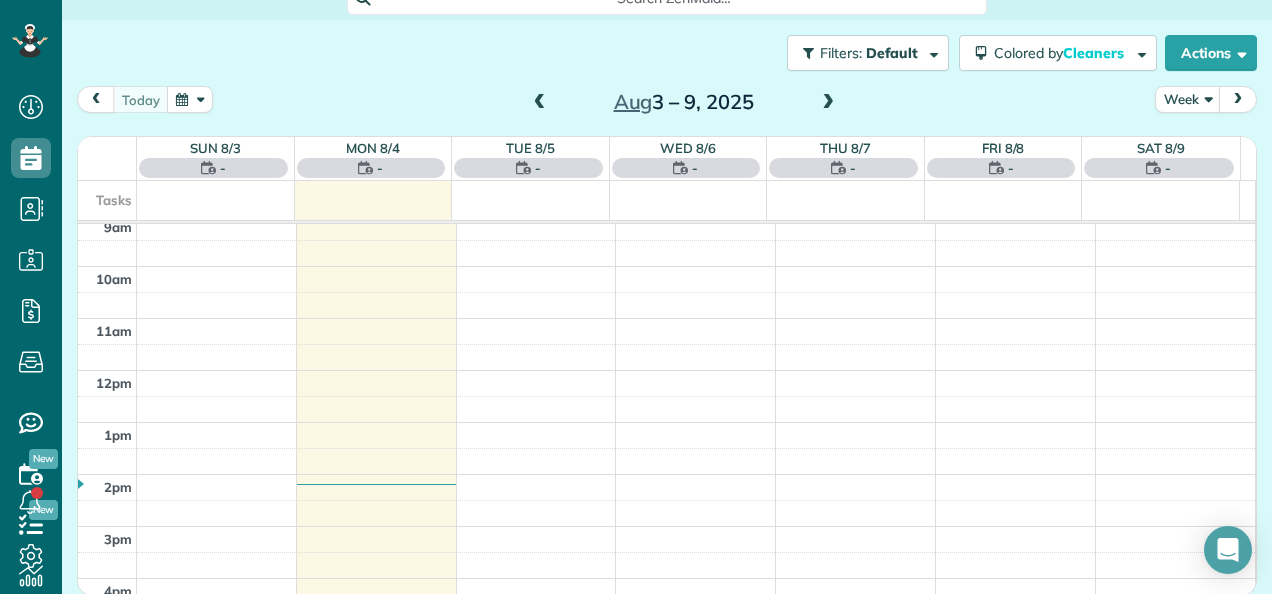 scroll, scrollTop: 104, scrollLeft: 0, axis: vertical 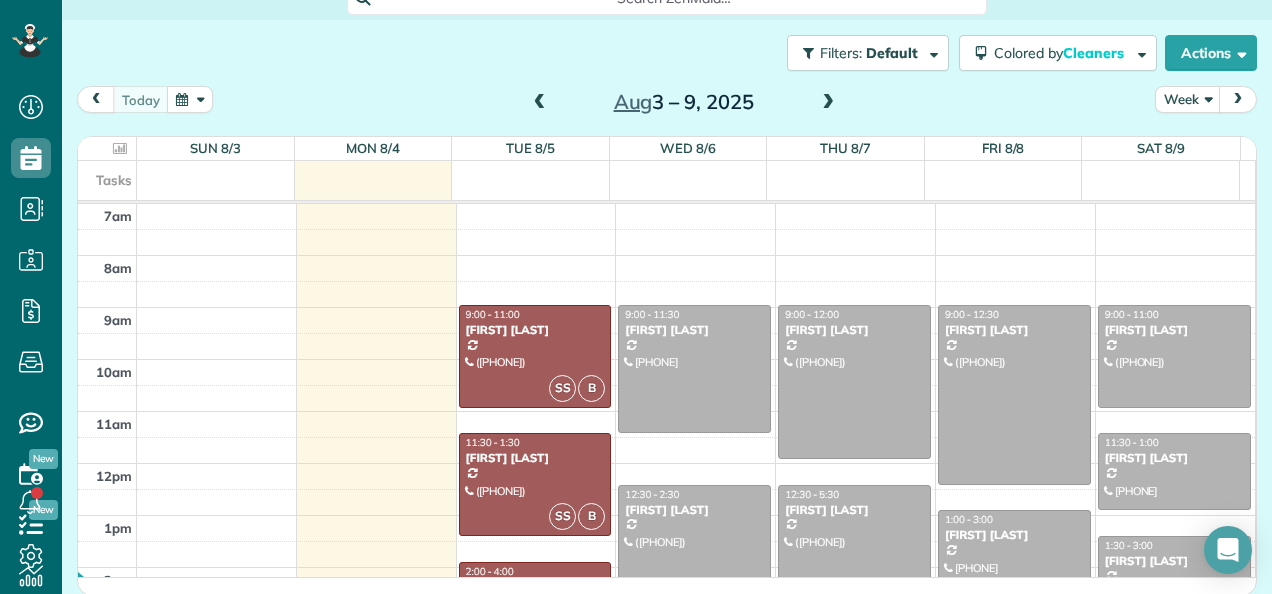 click at bounding box center (828, 103) 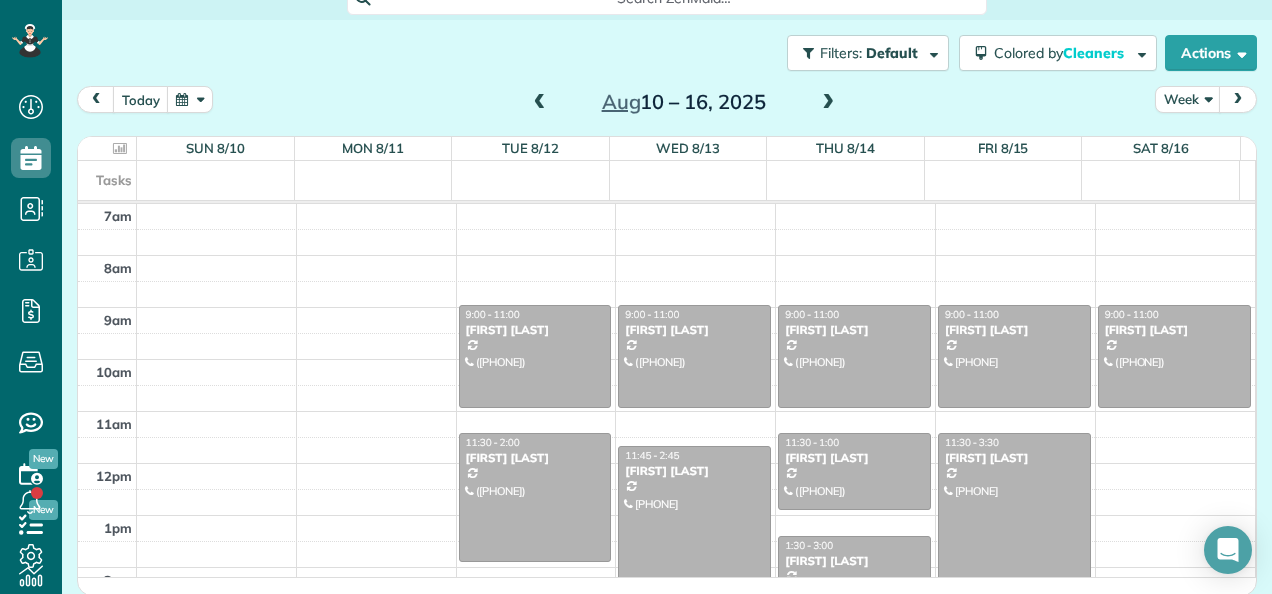 click at bounding box center (540, 103) 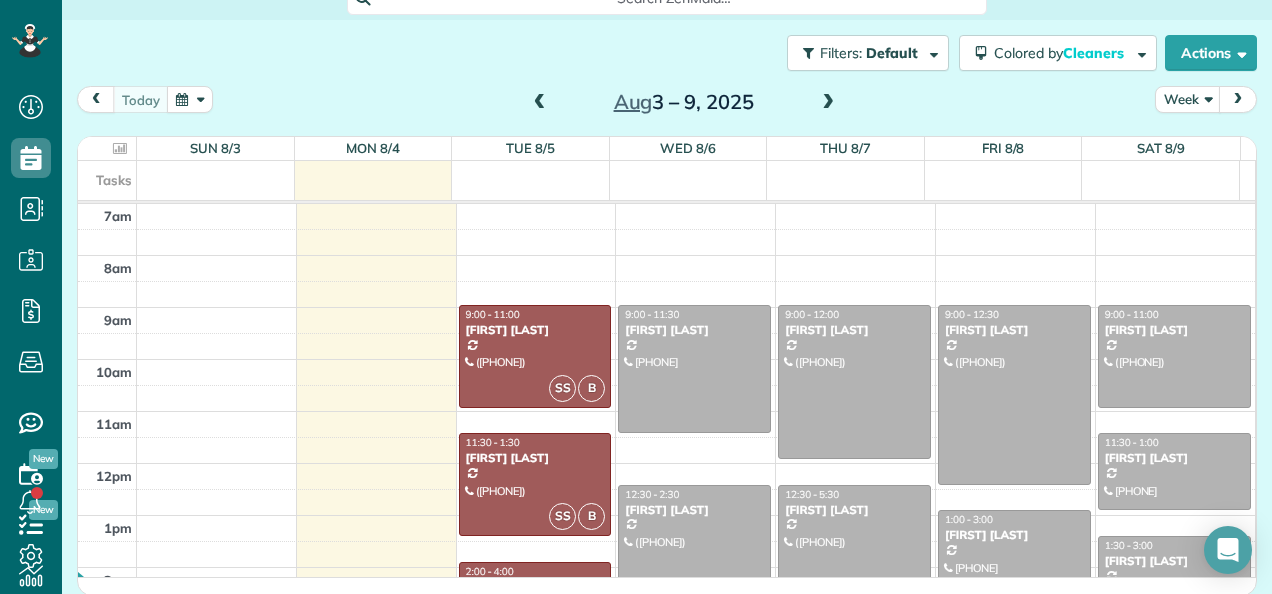click at bounding box center [540, 103] 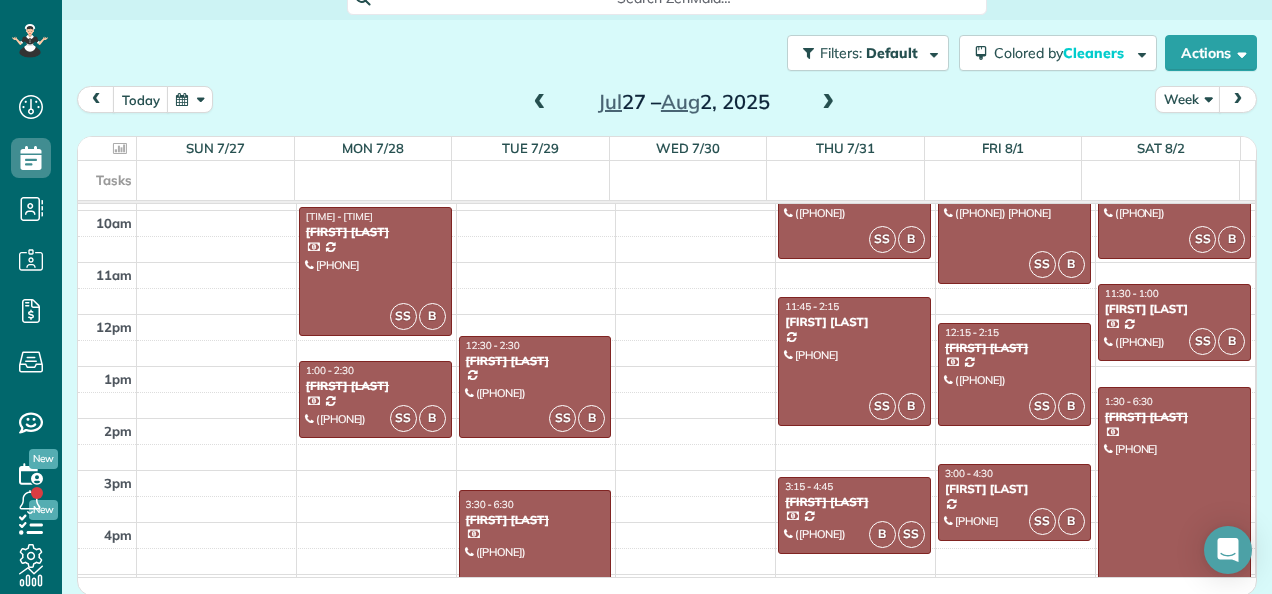 scroll, scrollTop: 257, scrollLeft: 0, axis: vertical 